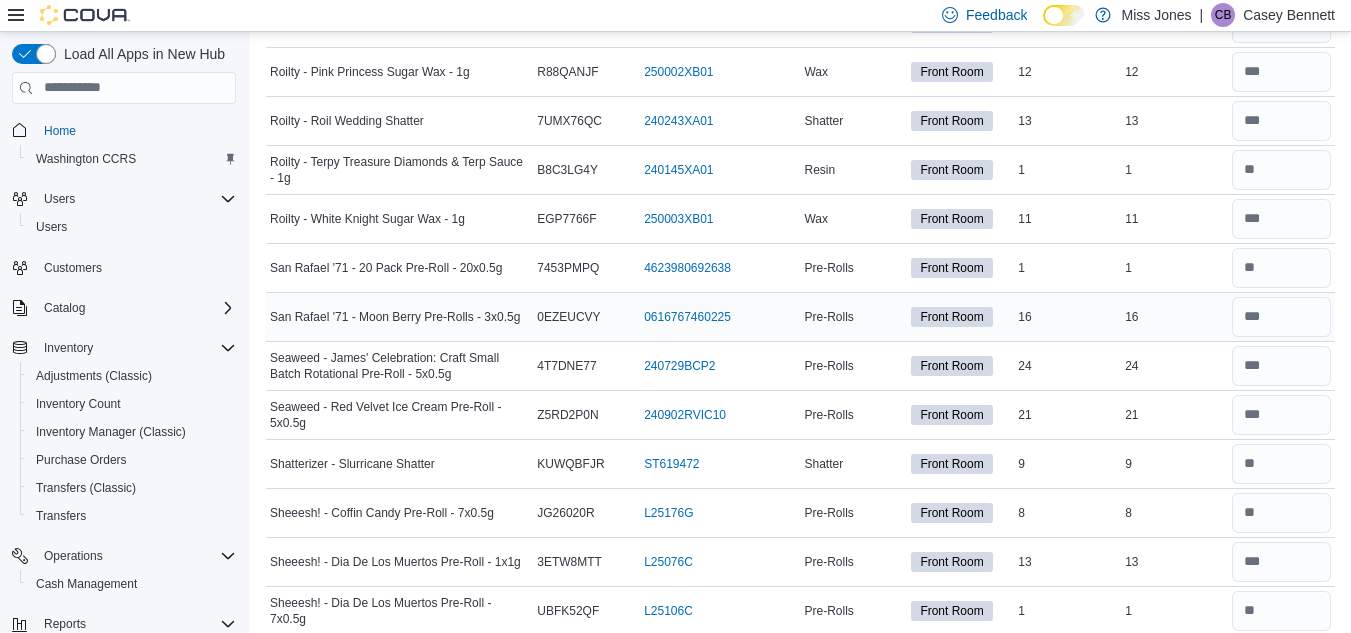 scroll, scrollTop: 7300, scrollLeft: 0, axis: vertical 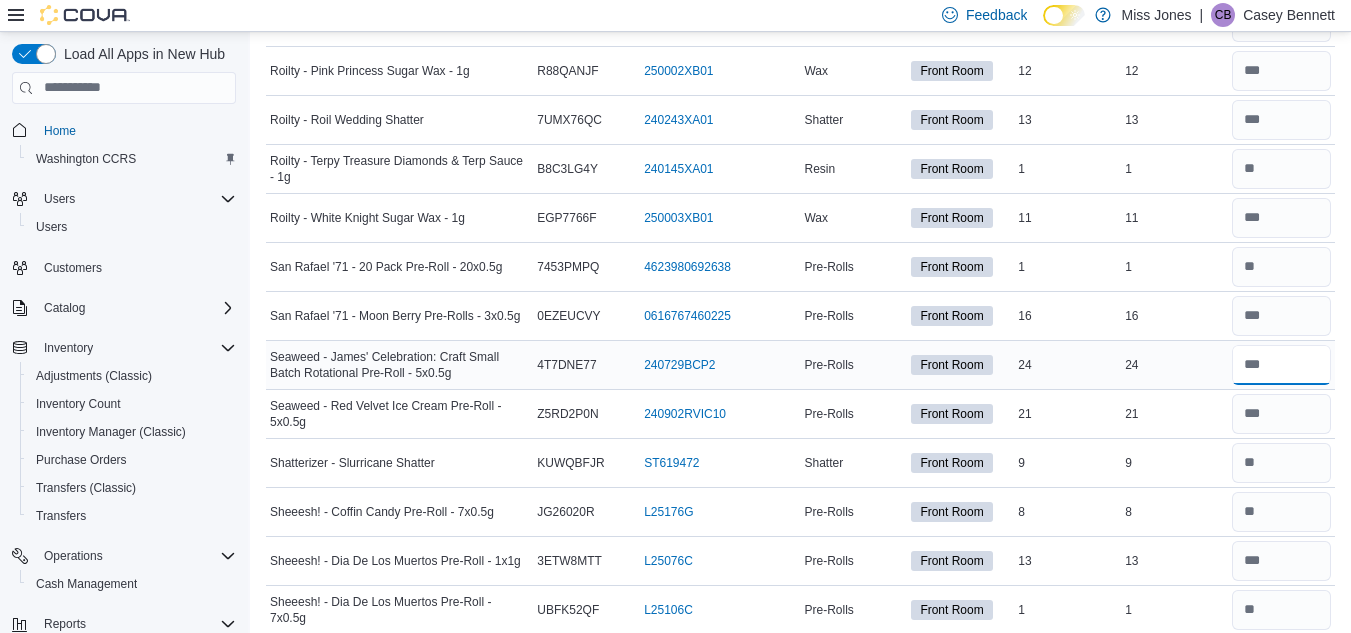 click at bounding box center [1281, 365] 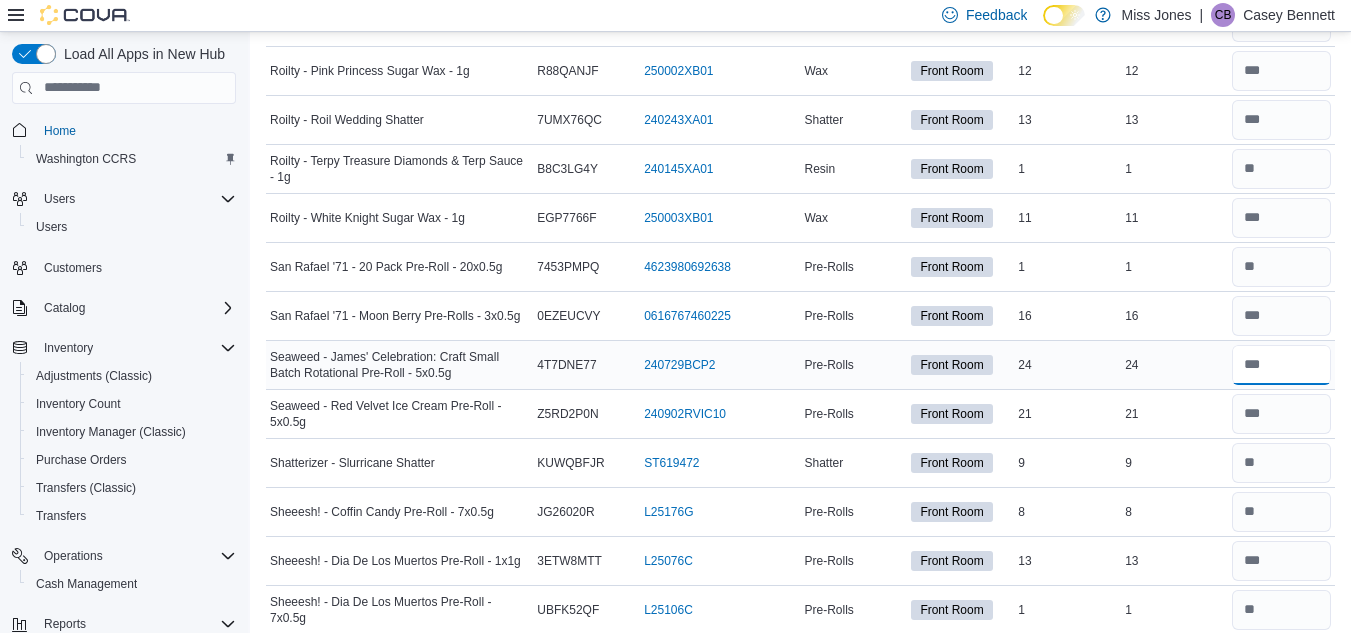 type on "**" 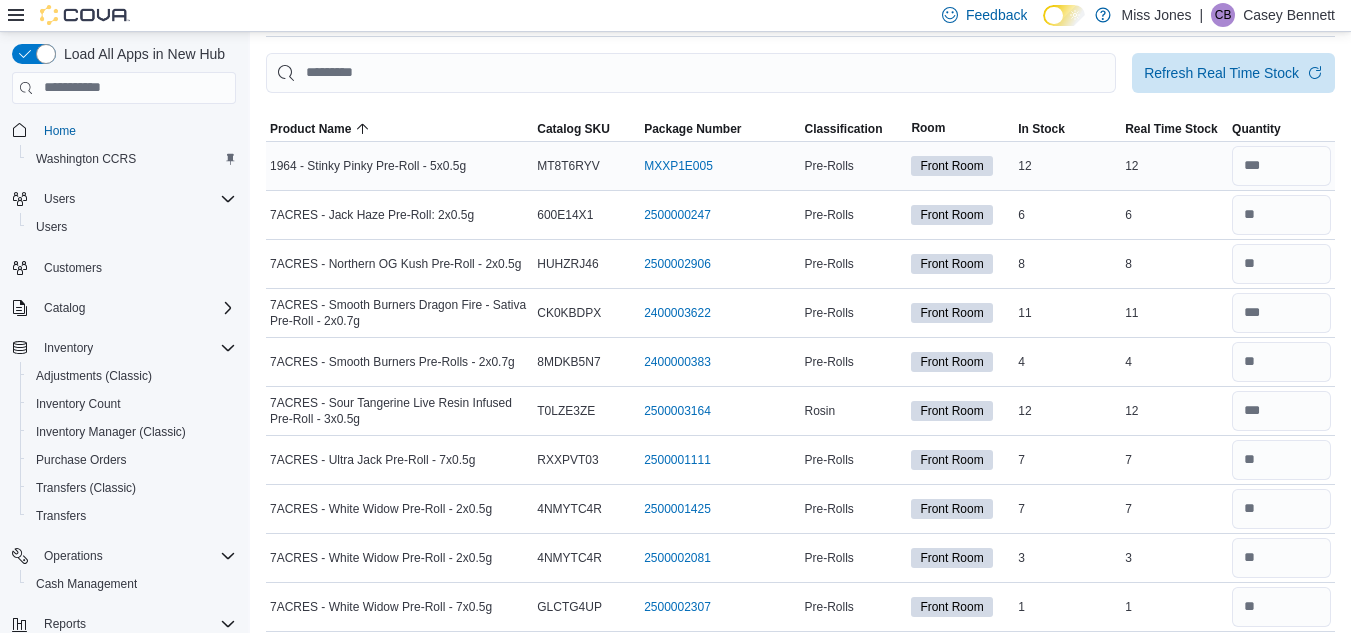 scroll, scrollTop: 0, scrollLeft: 0, axis: both 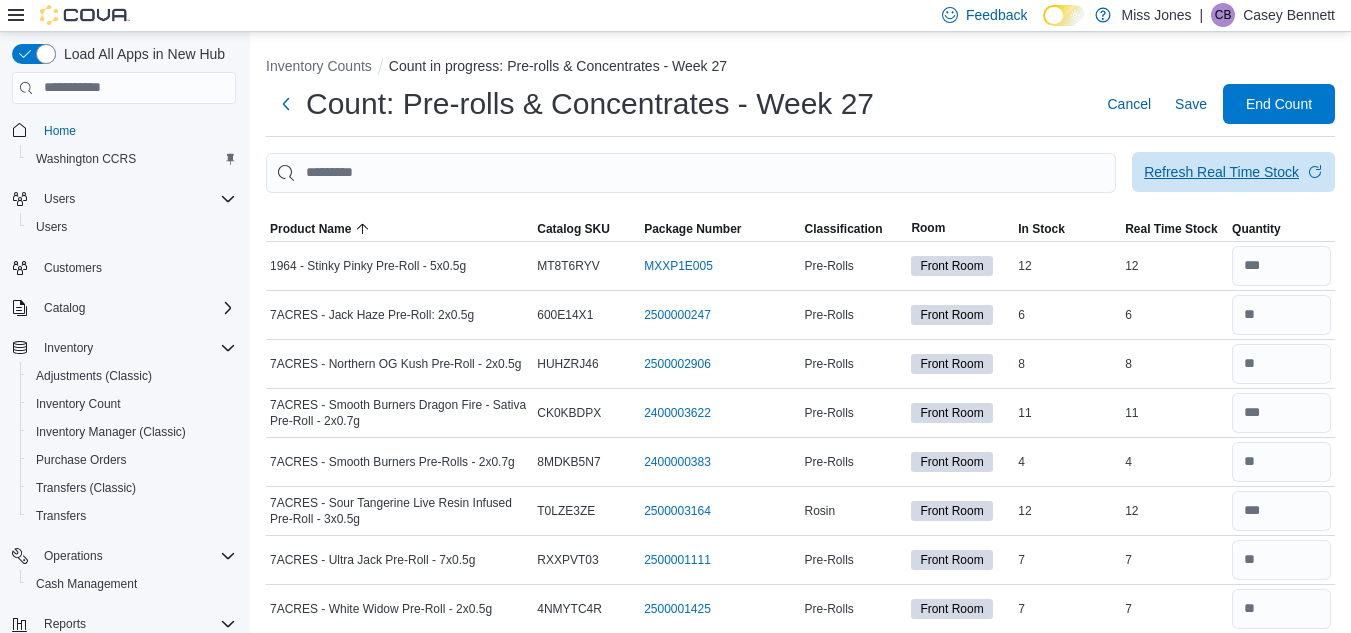 click on "Refresh Real Time Stock" at bounding box center [1221, 172] 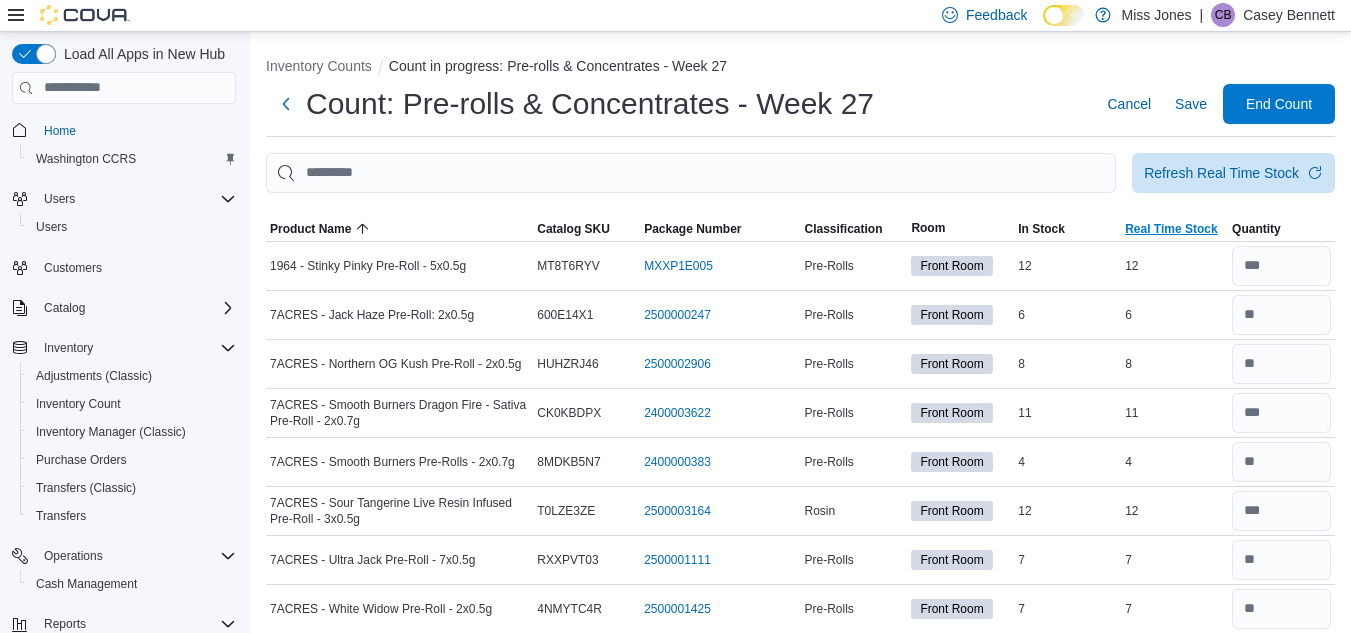 type 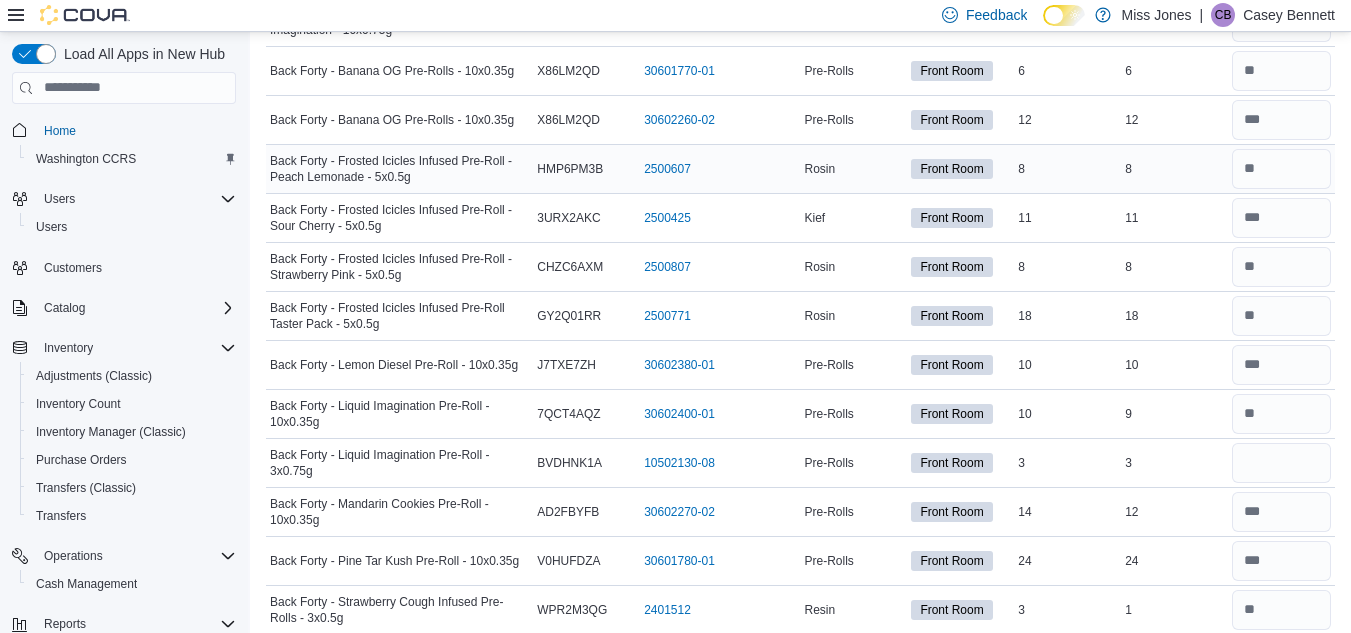 scroll, scrollTop: 1079, scrollLeft: 0, axis: vertical 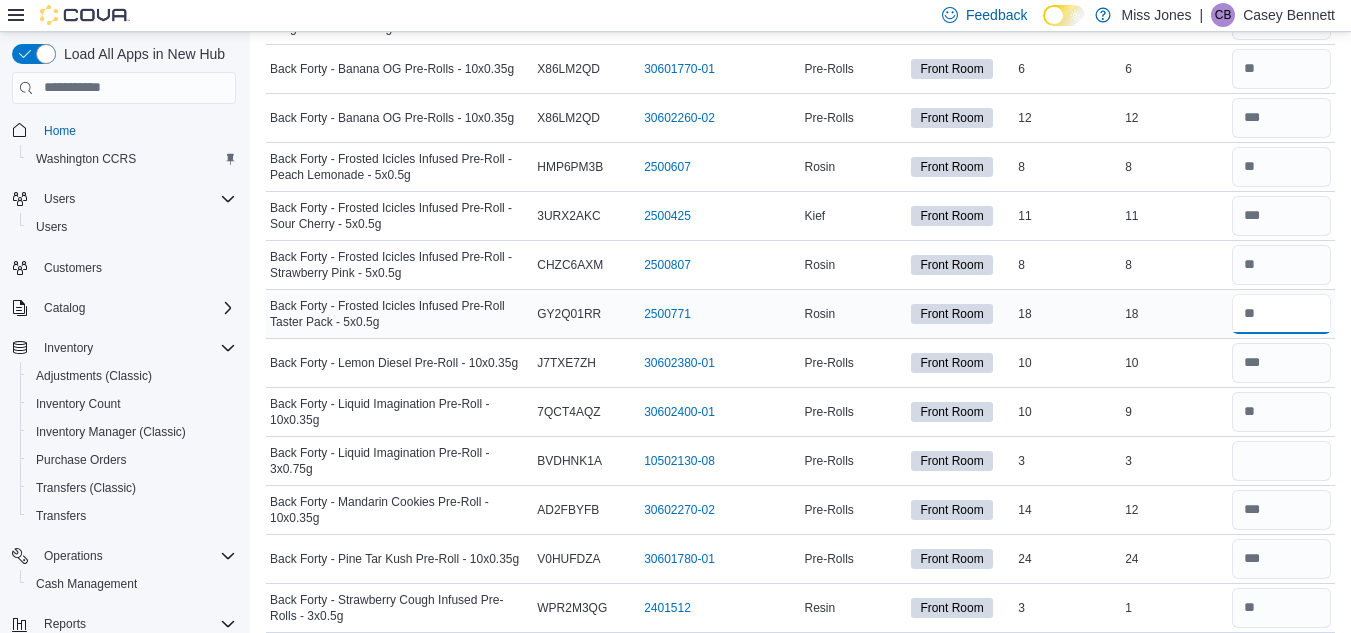 click at bounding box center (1281, 314) 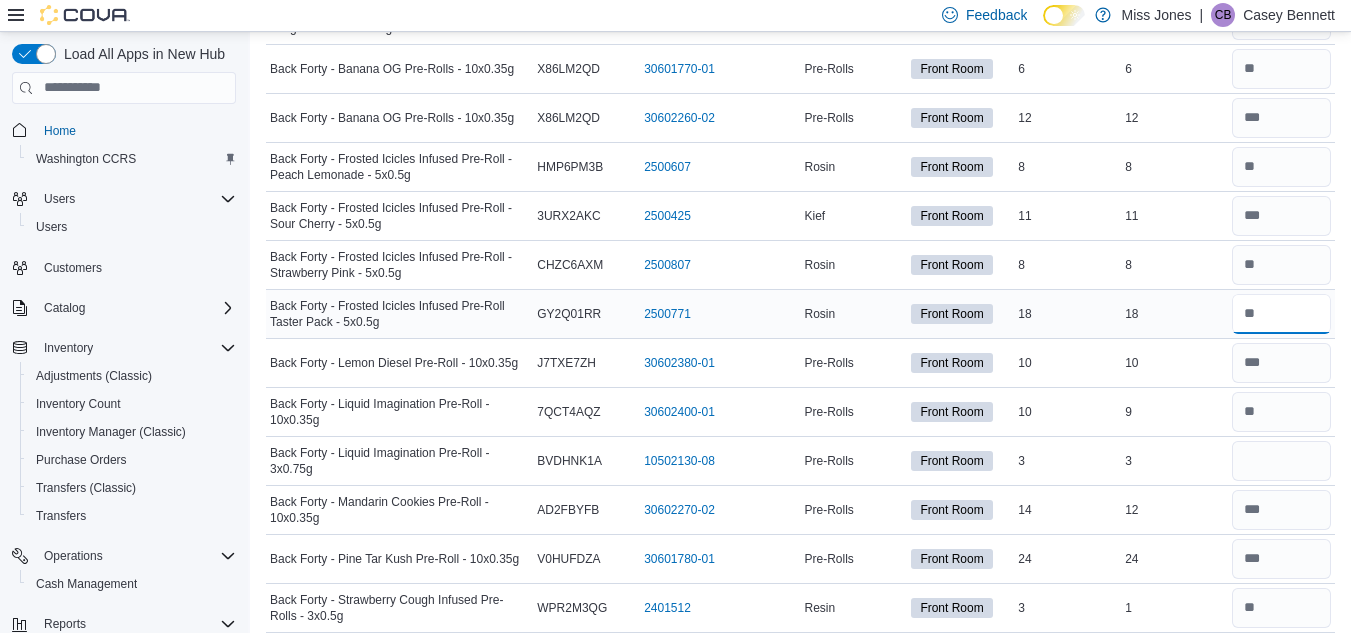 type on "**" 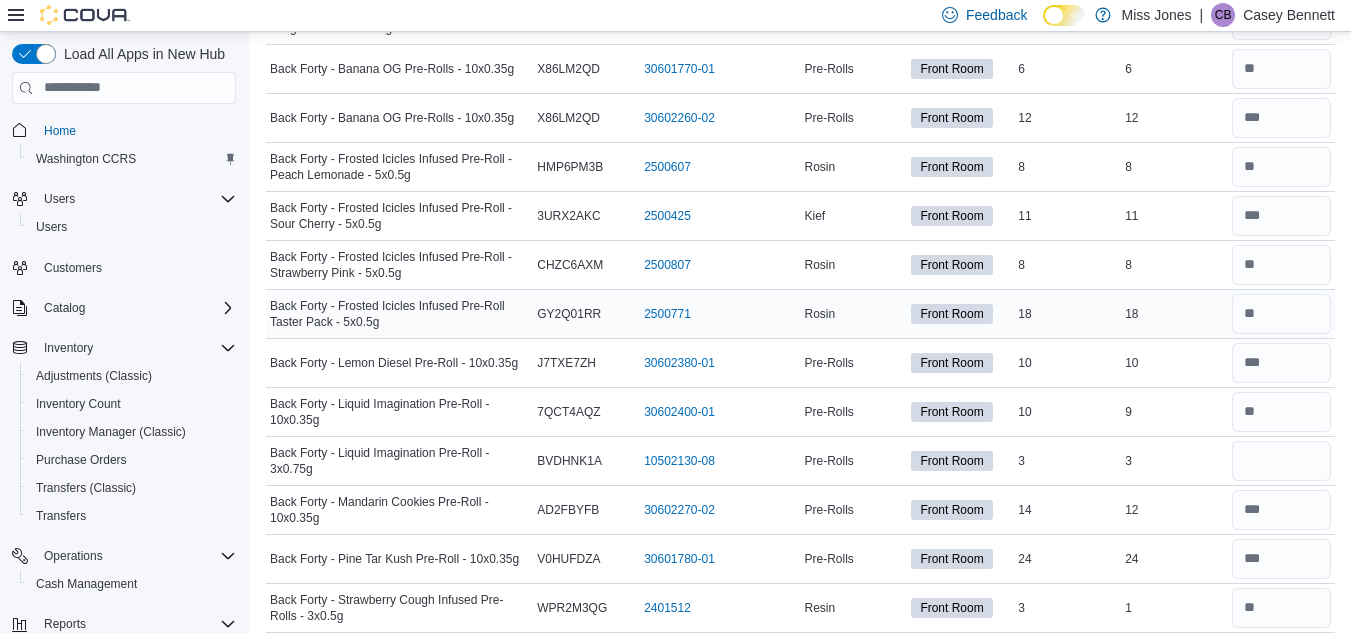 type 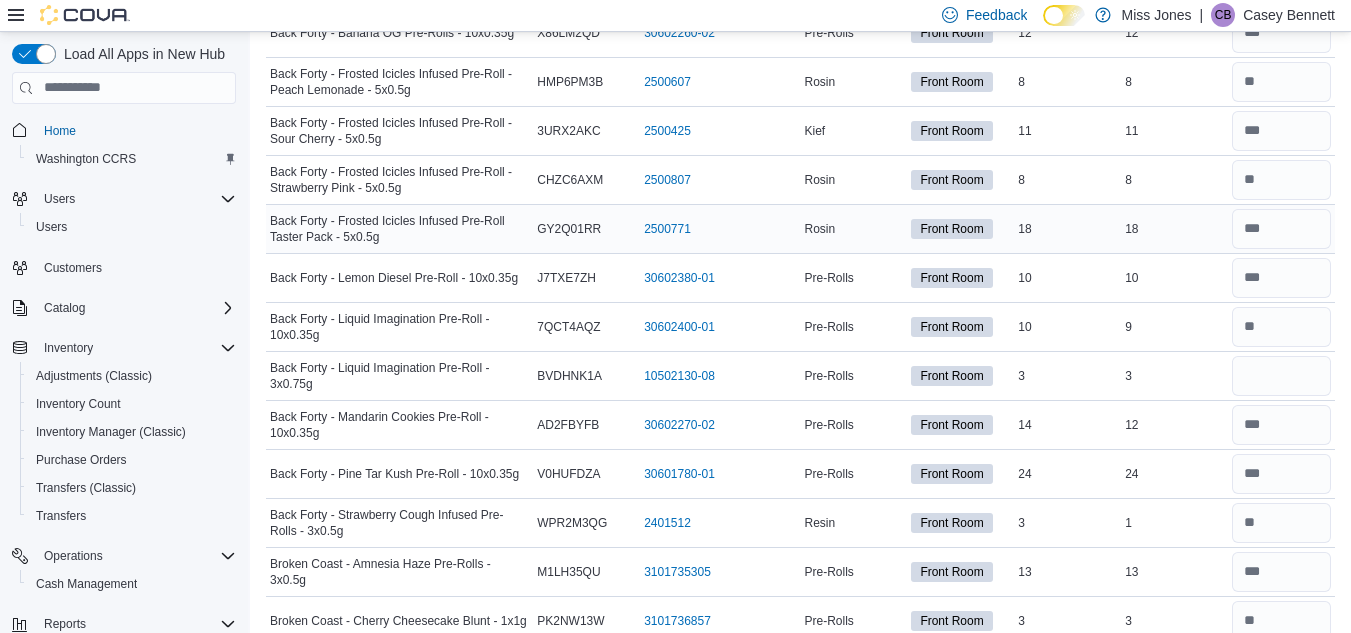 scroll, scrollTop: 1178, scrollLeft: 0, axis: vertical 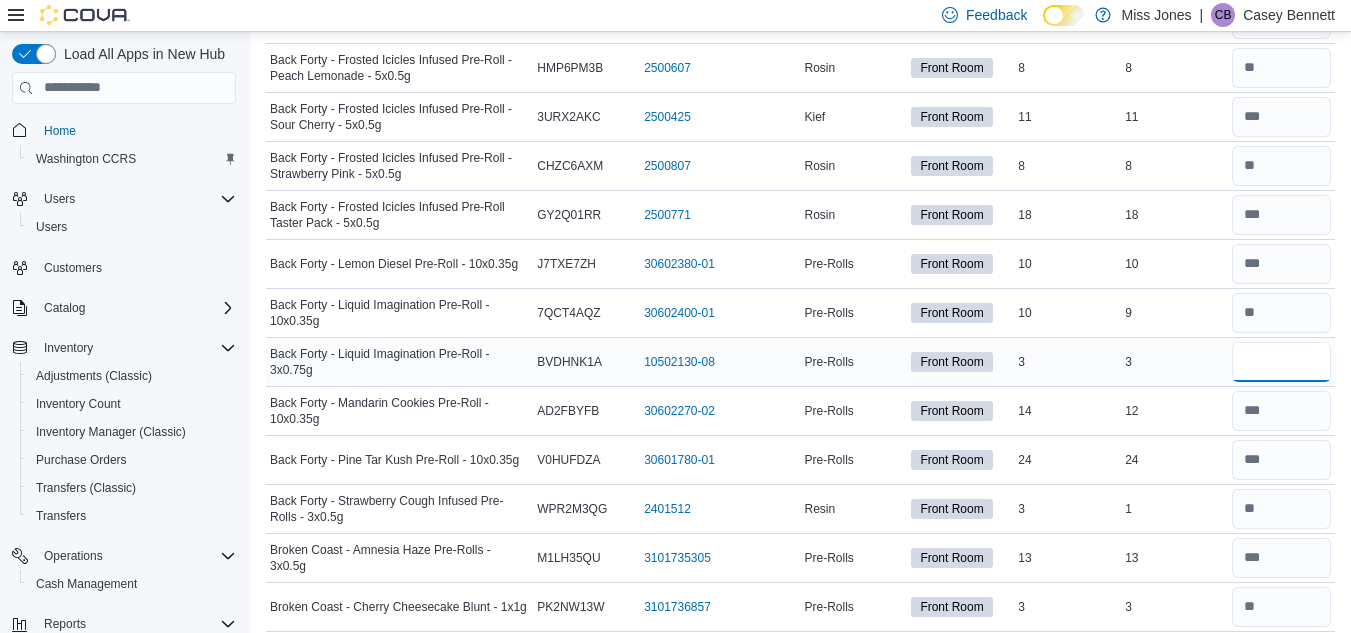 click at bounding box center [1281, 362] 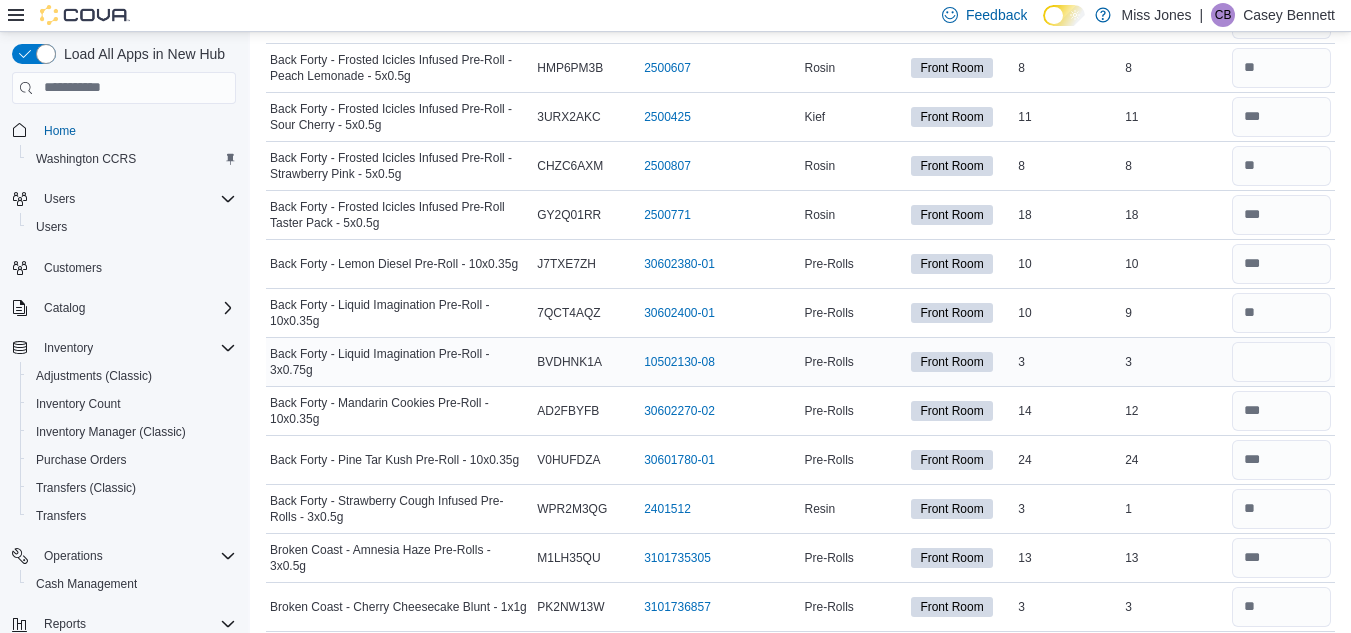type 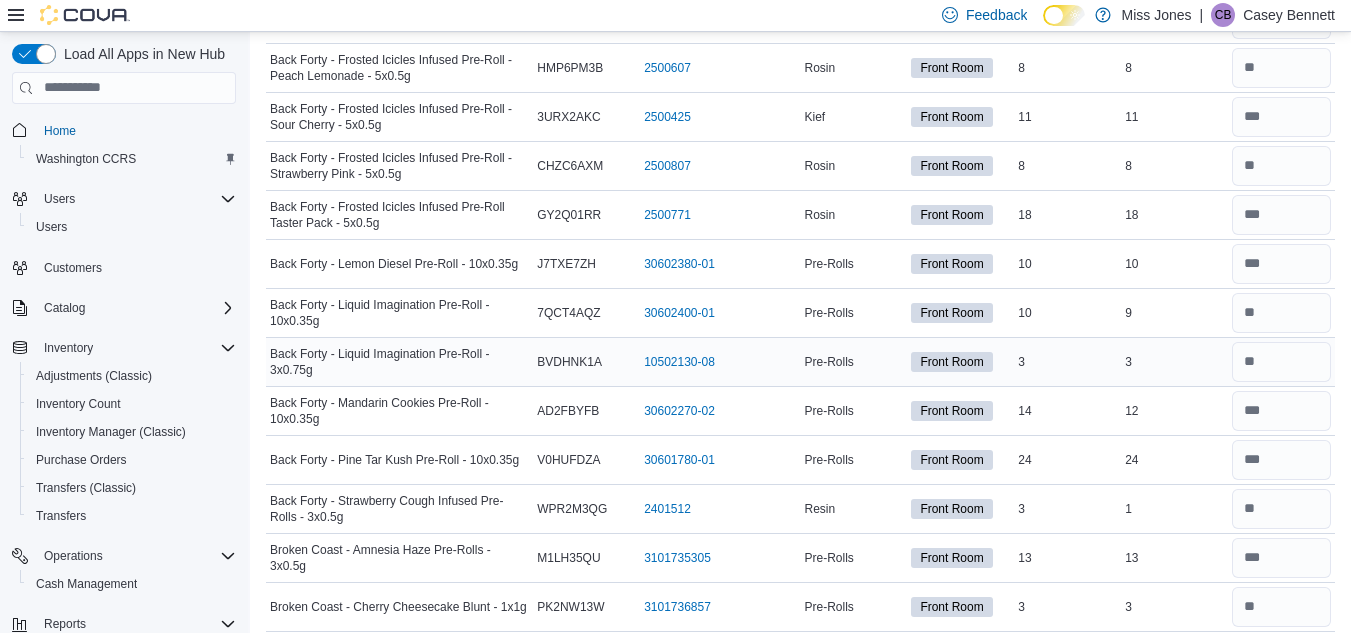 scroll, scrollTop: 1199, scrollLeft: 0, axis: vertical 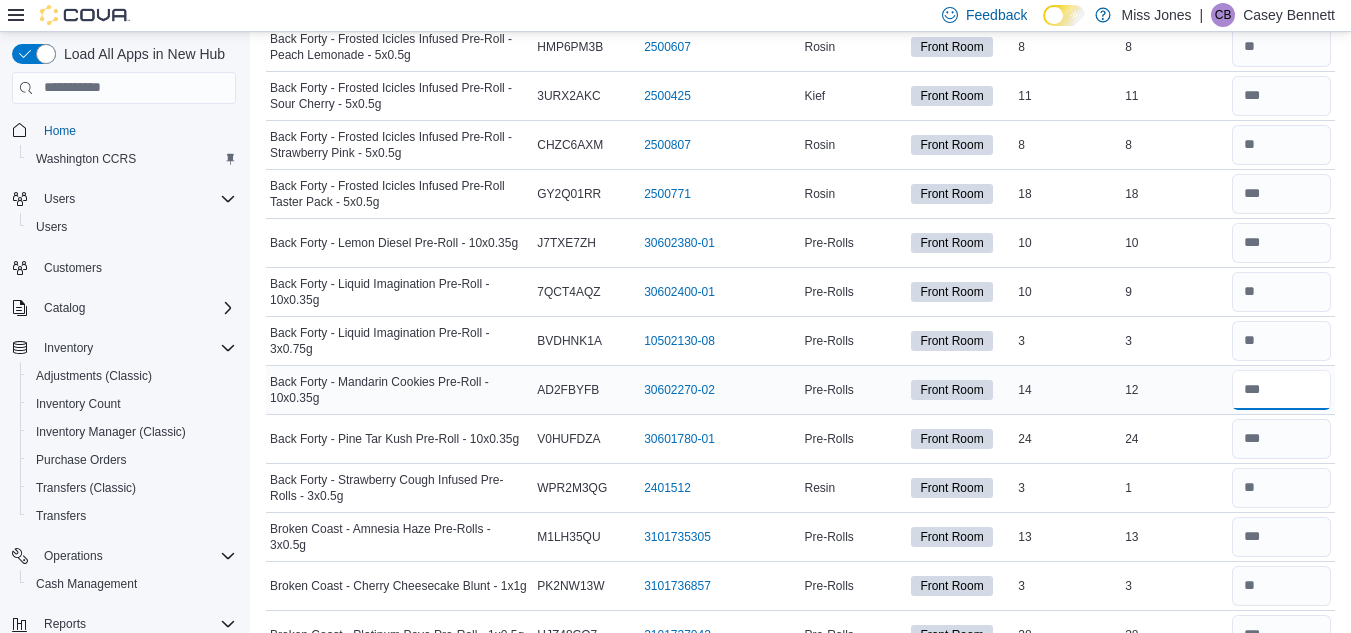 click at bounding box center [1281, 390] 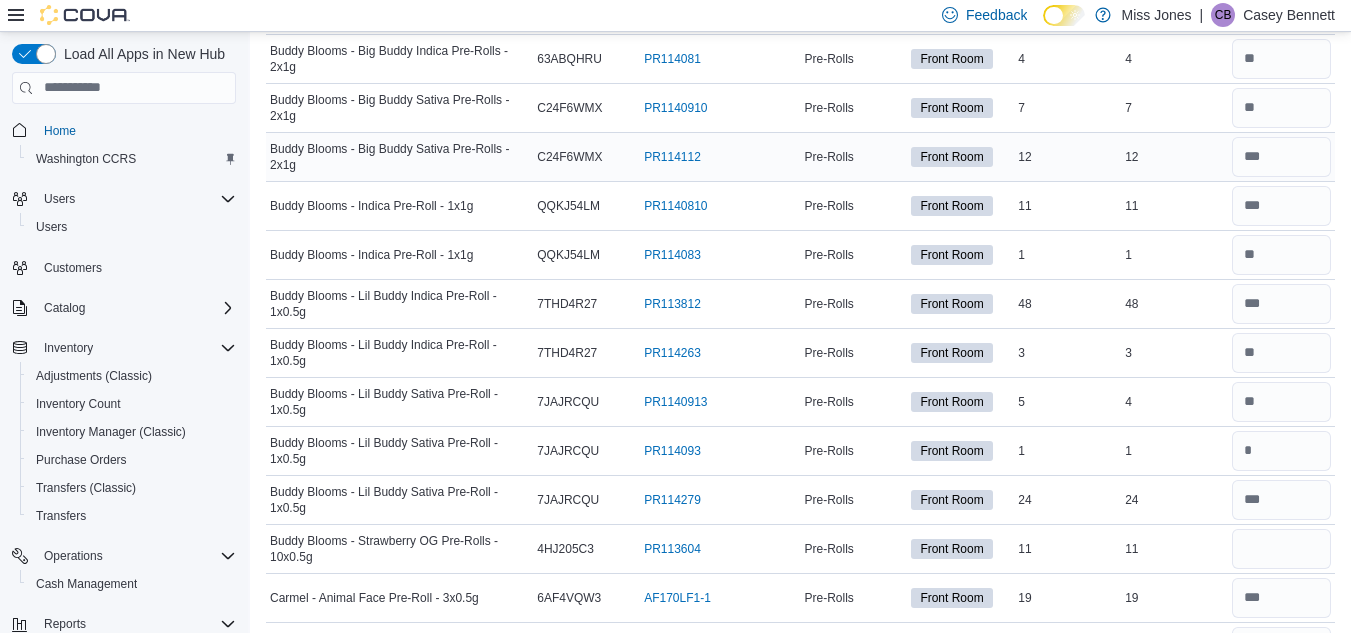 scroll, scrollTop: 1874, scrollLeft: 0, axis: vertical 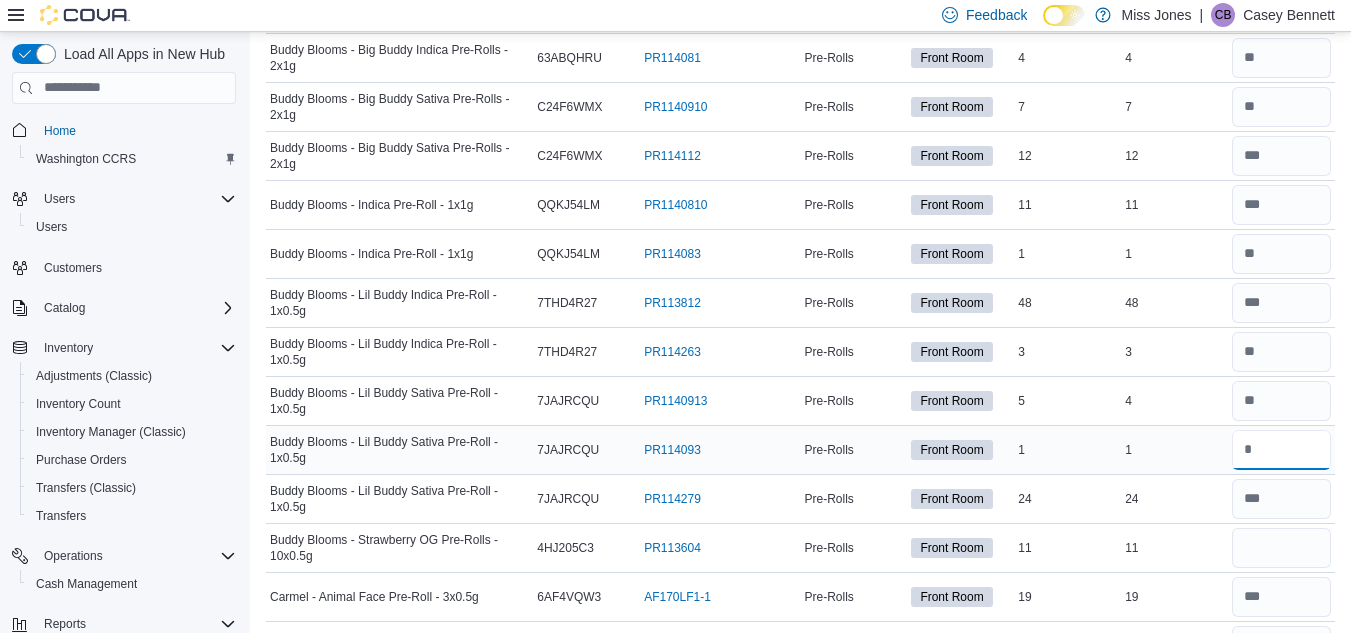 click at bounding box center [1281, 450] 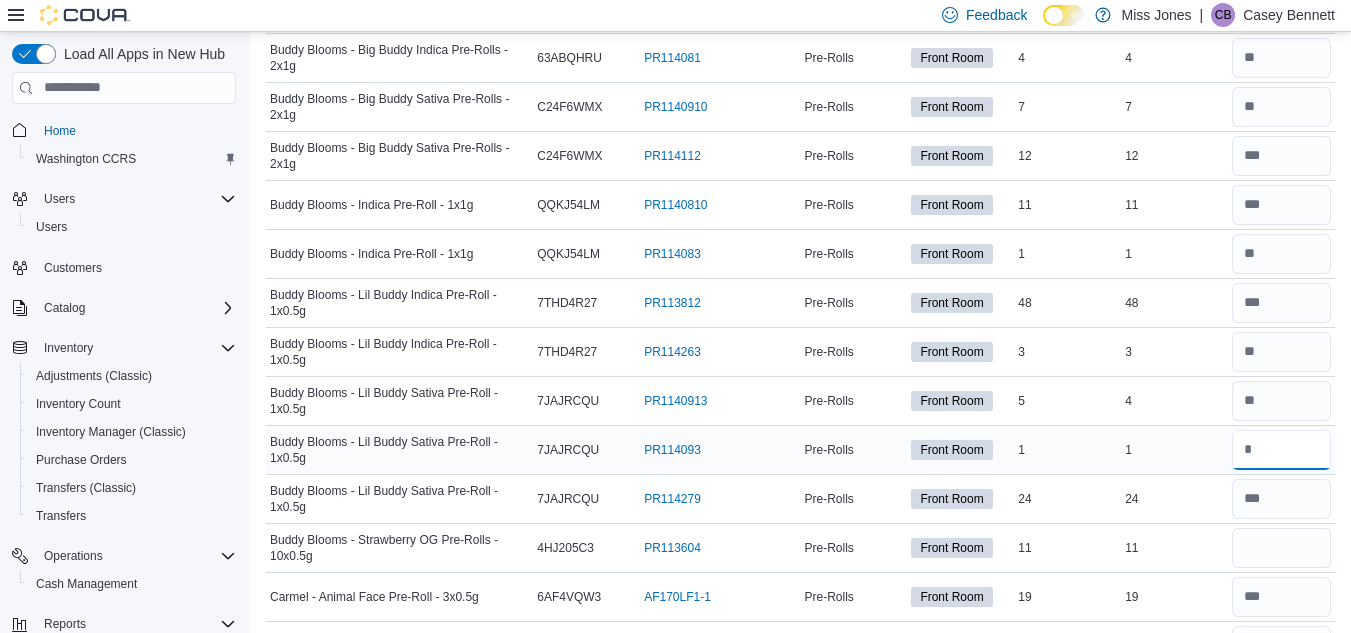 type on "*" 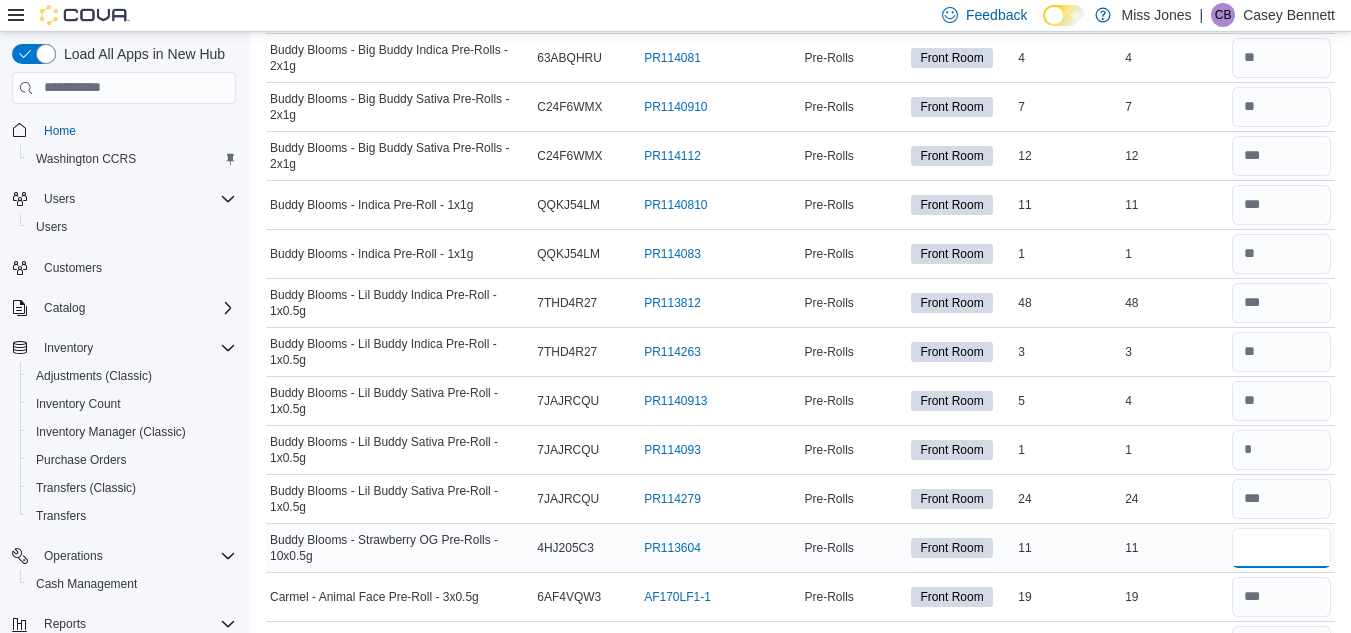 click at bounding box center [1281, 548] 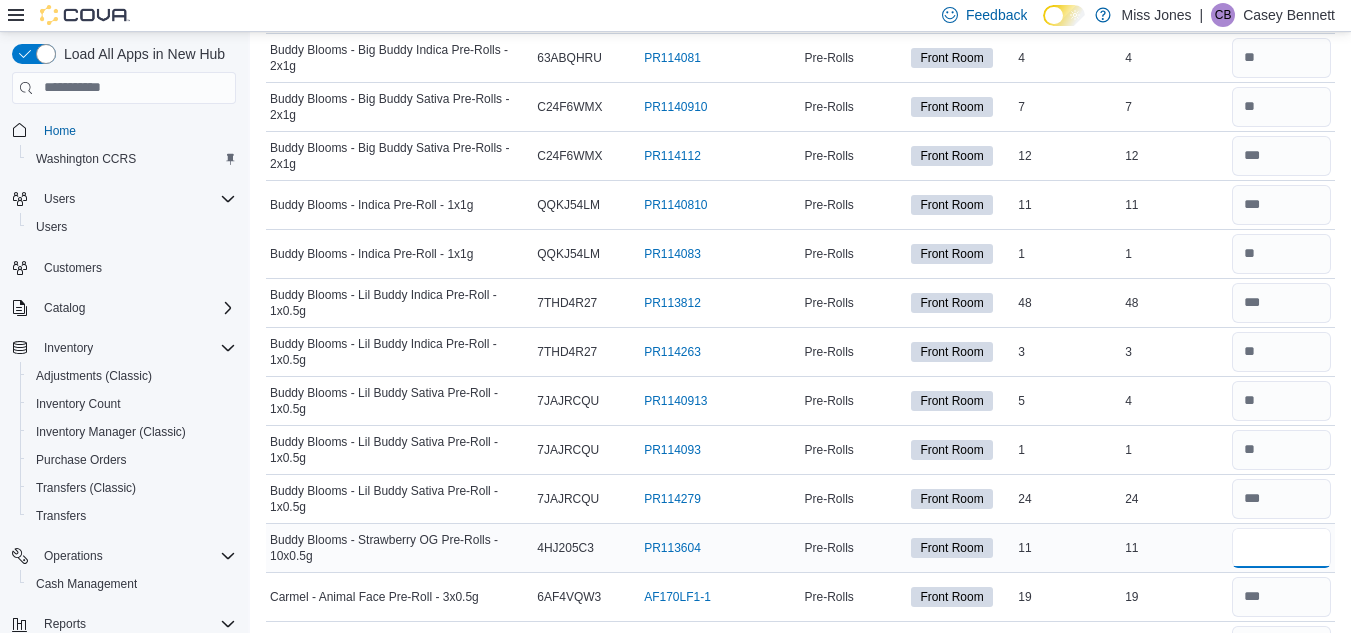 type on "**" 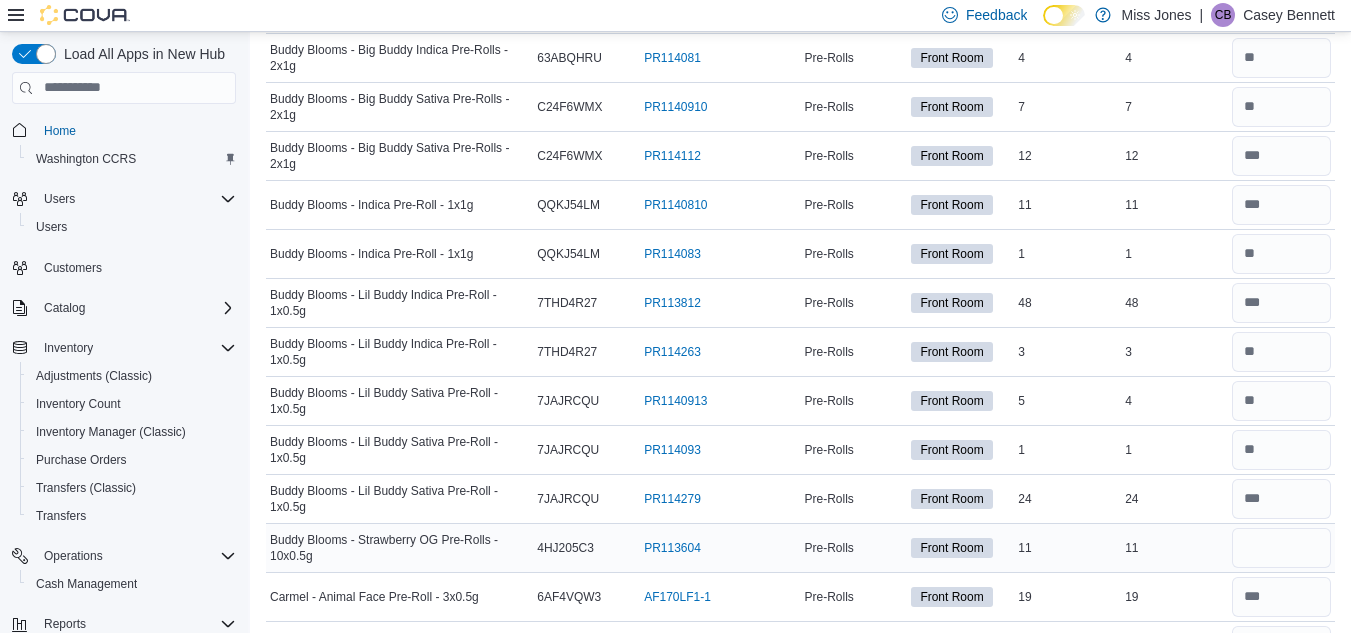 type 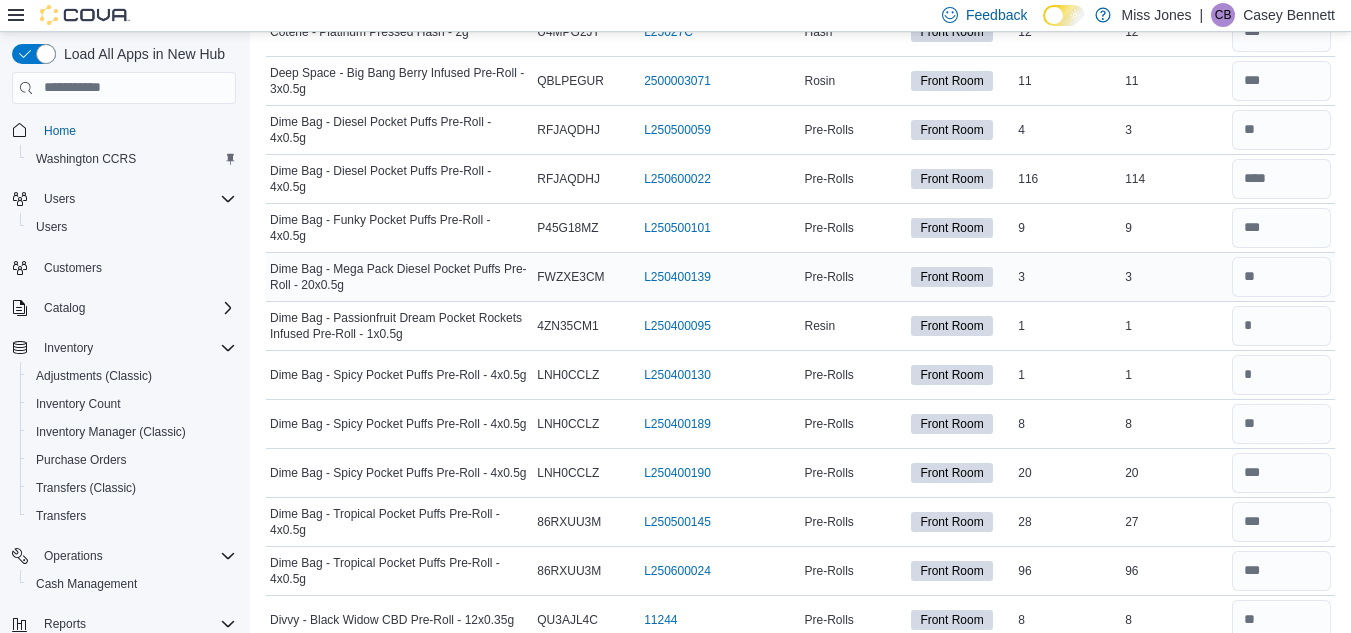 scroll, scrollTop: 3322, scrollLeft: 0, axis: vertical 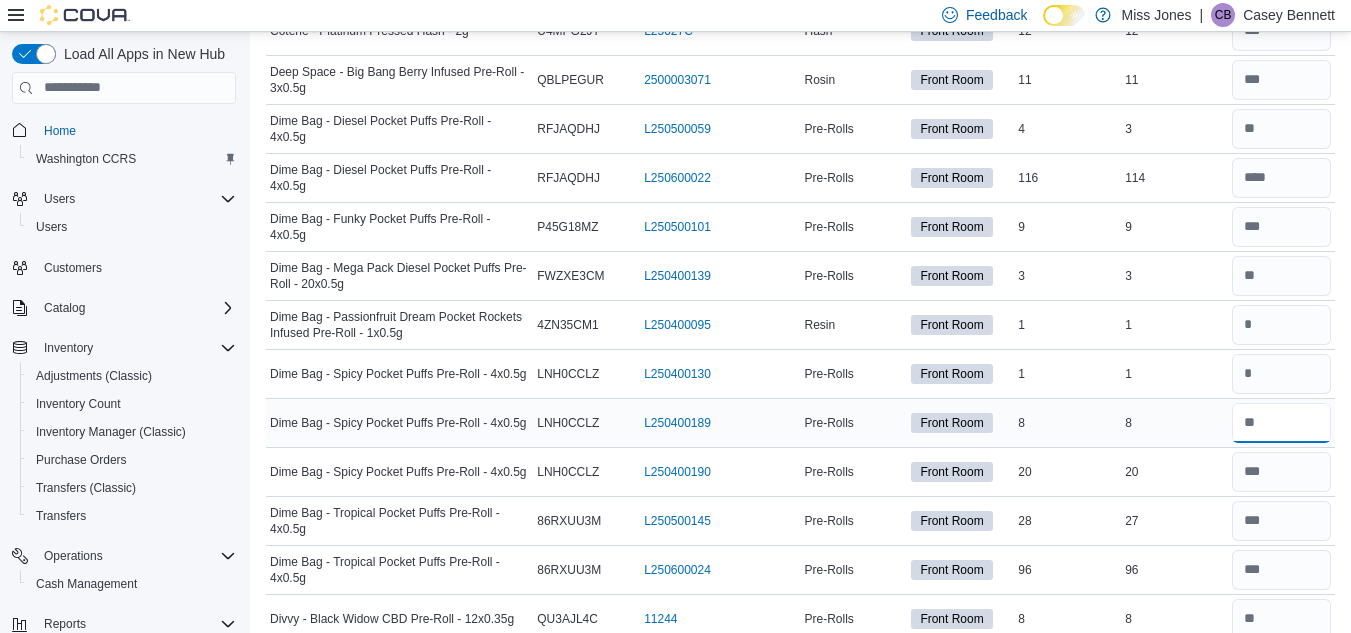 click at bounding box center (1281, 423) 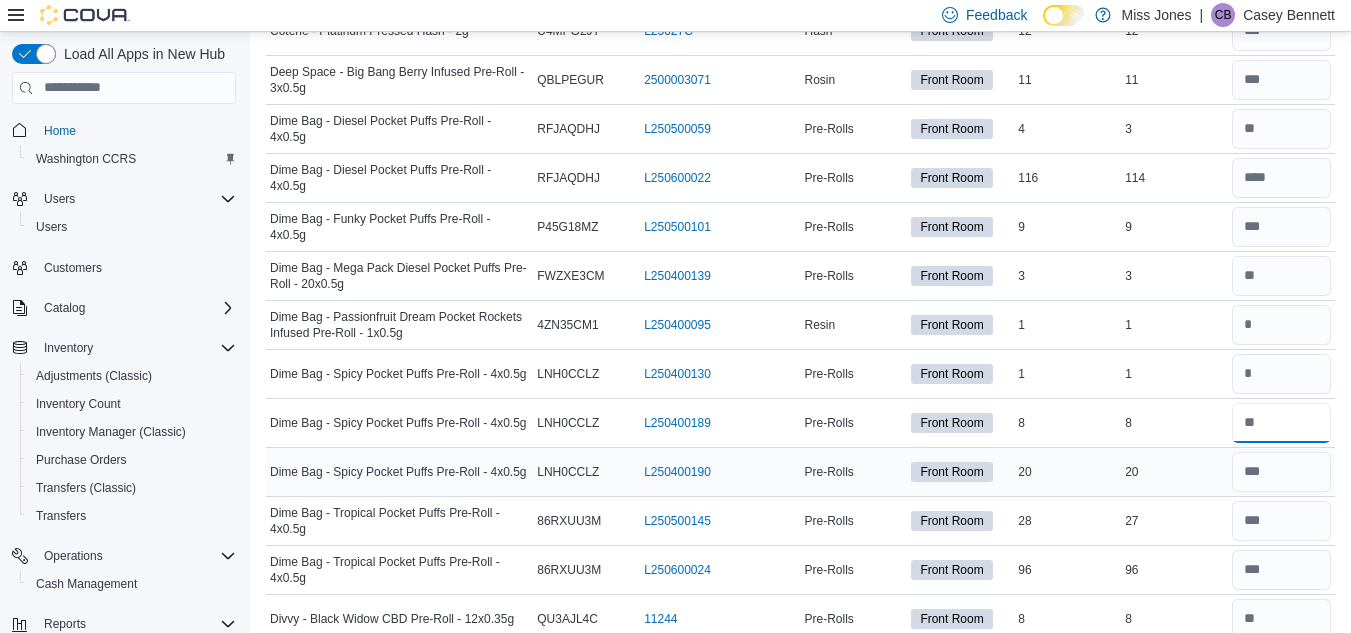 type on "*" 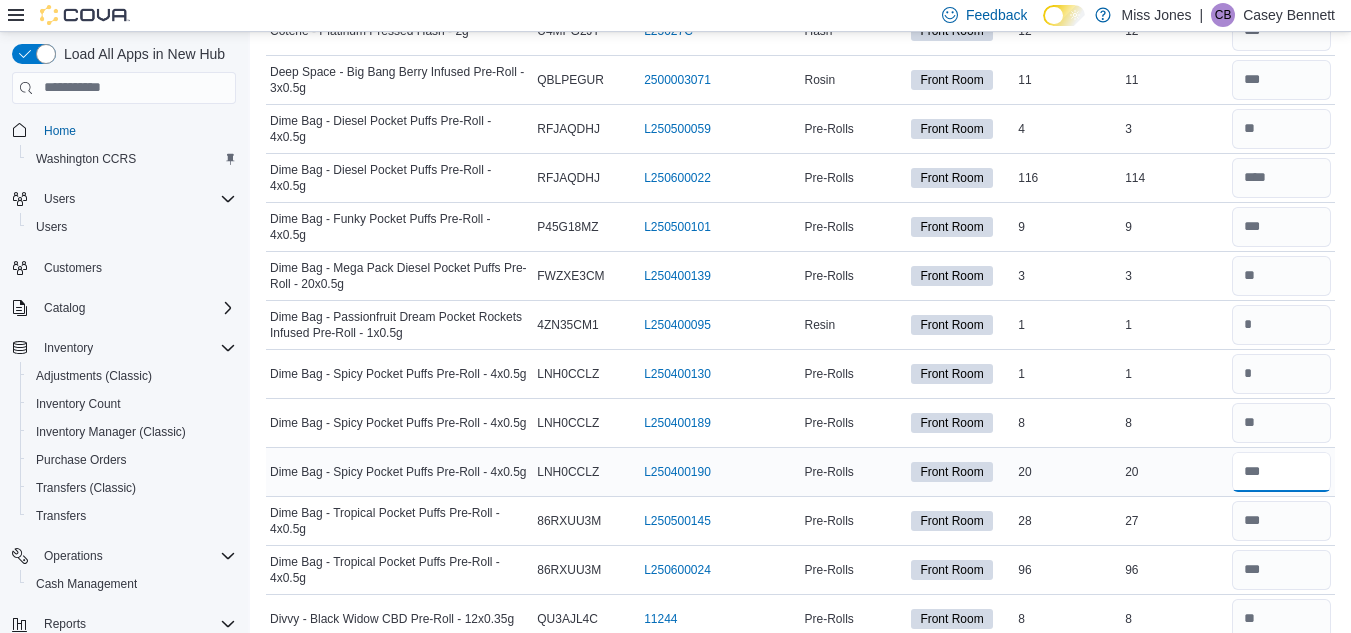 click at bounding box center (1281, 472) 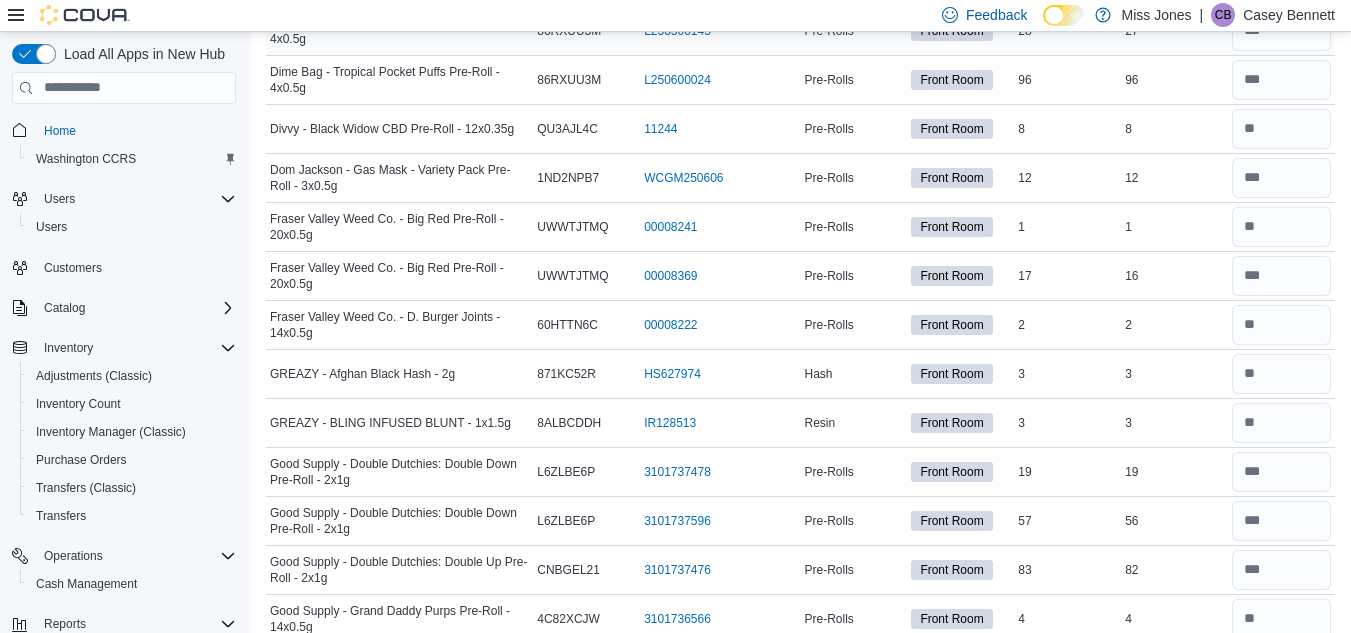 scroll, scrollTop: 3813, scrollLeft: 0, axis: vertical 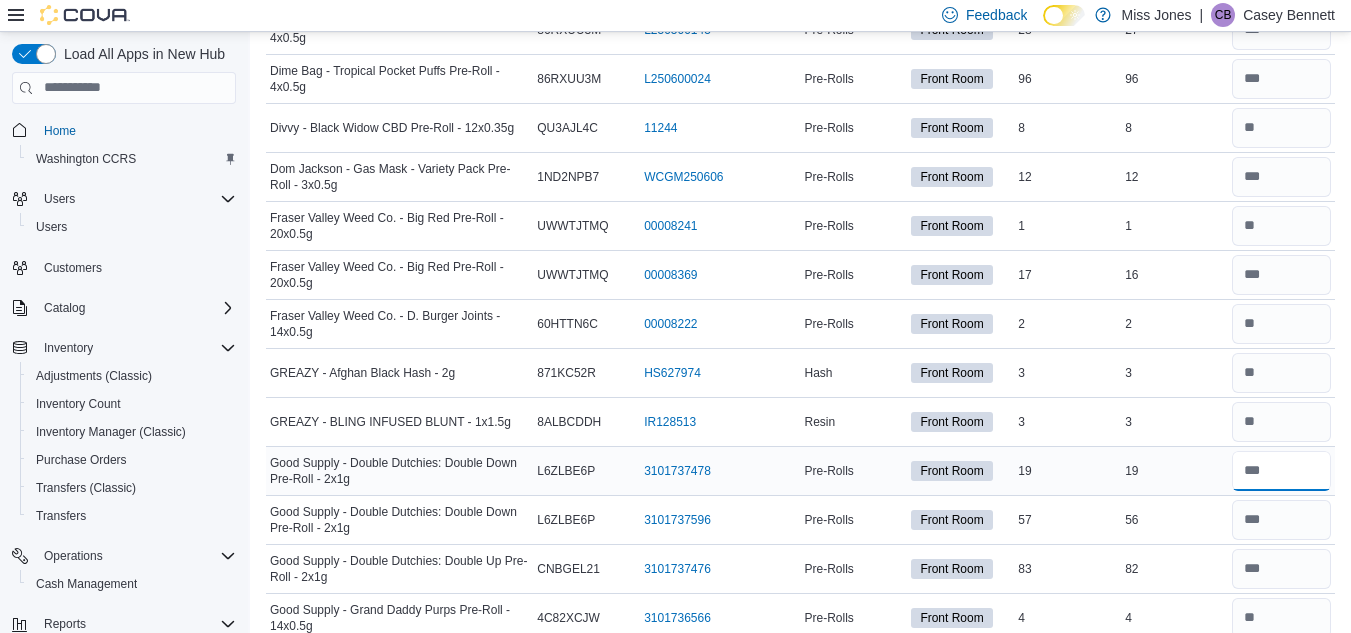 click at bounding box center (1281, 471) 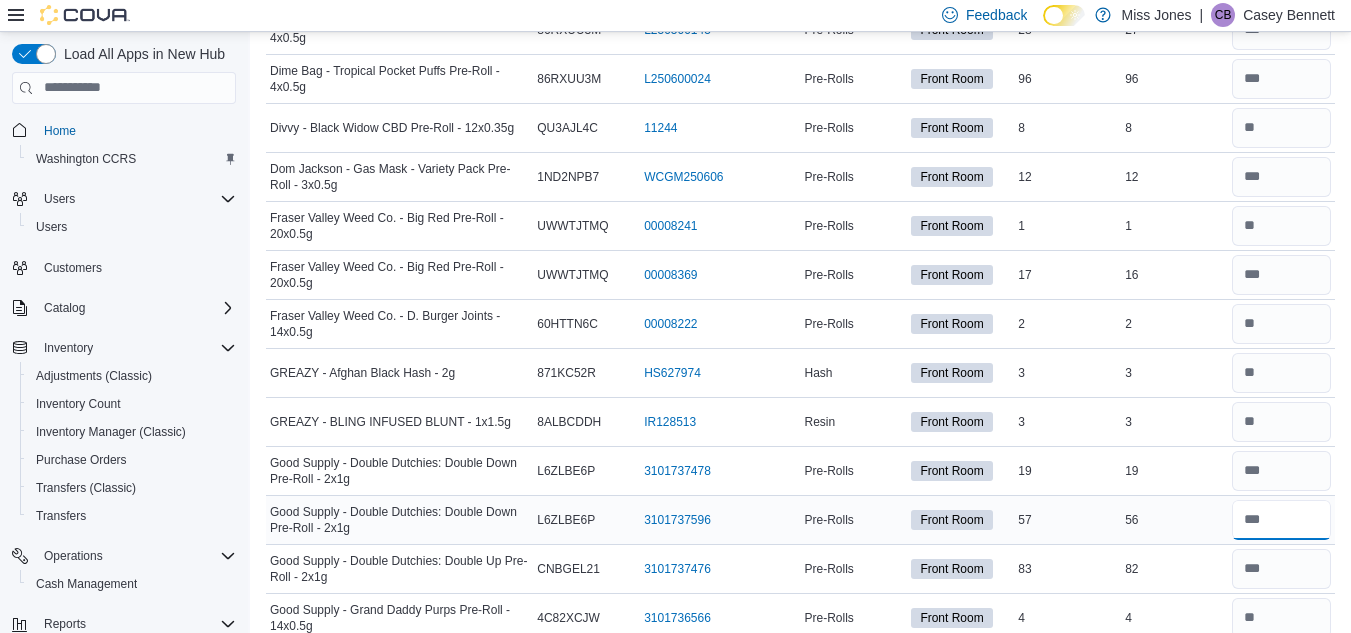 click at bounding box center (1281, 520) 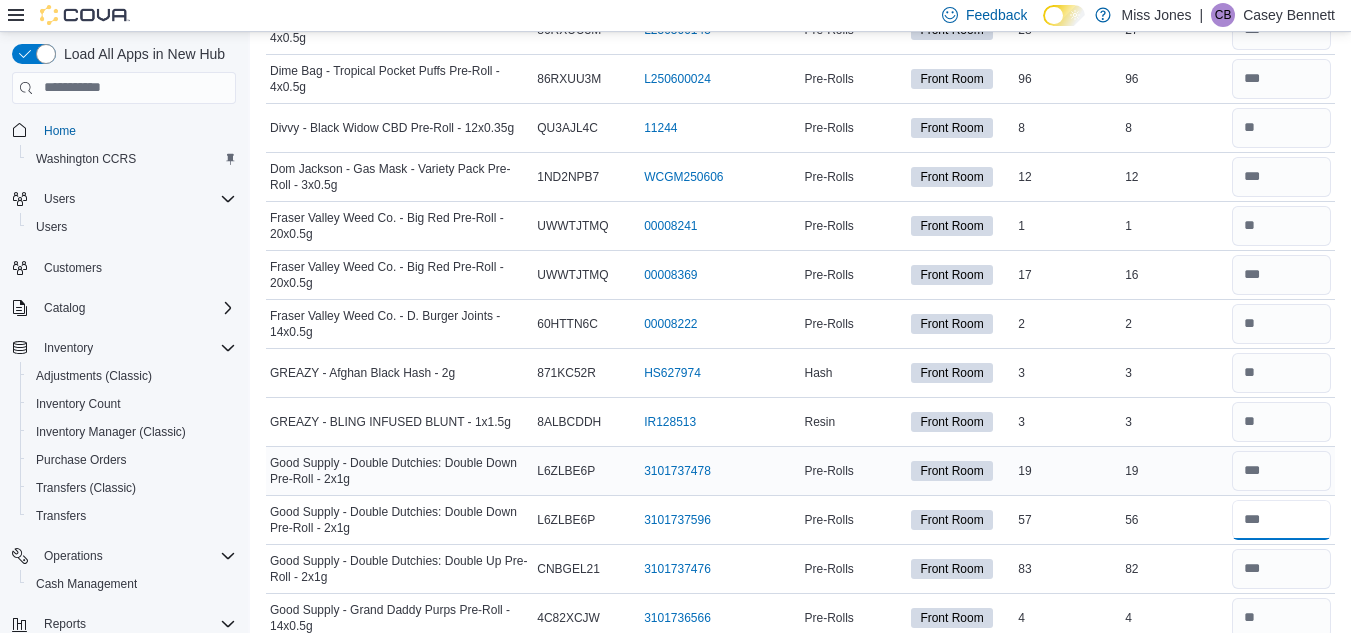 type on "**" 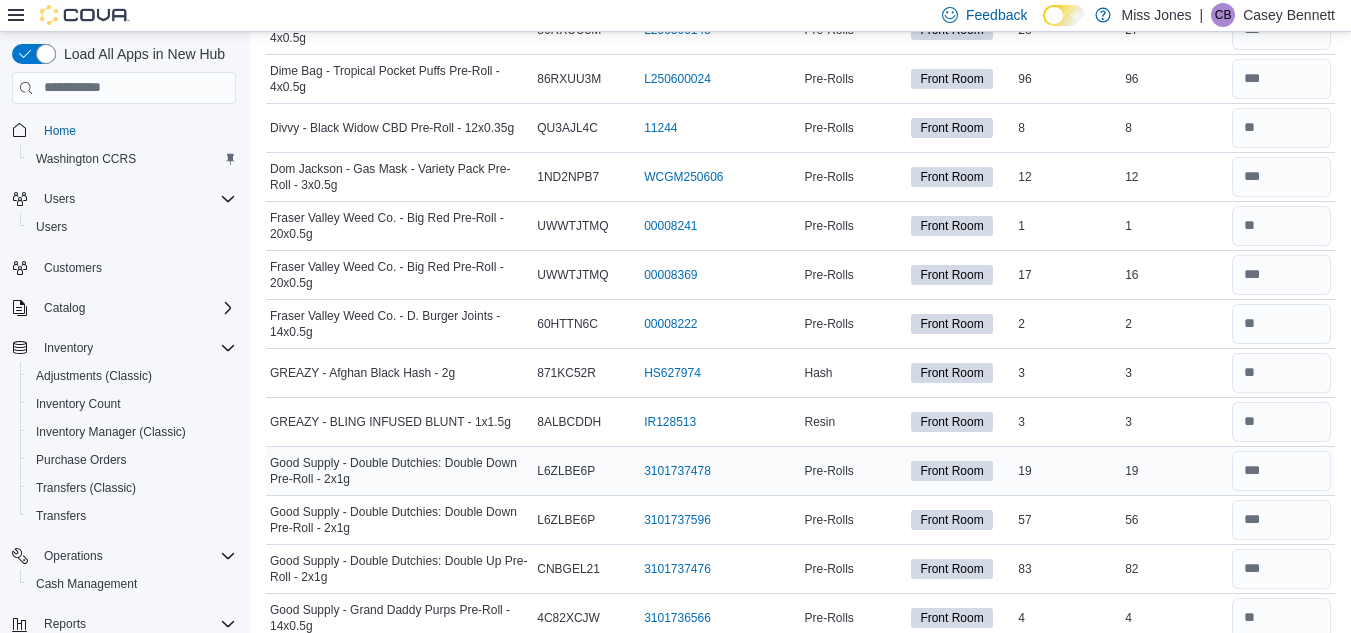 click at bounding box center [1281, 471] 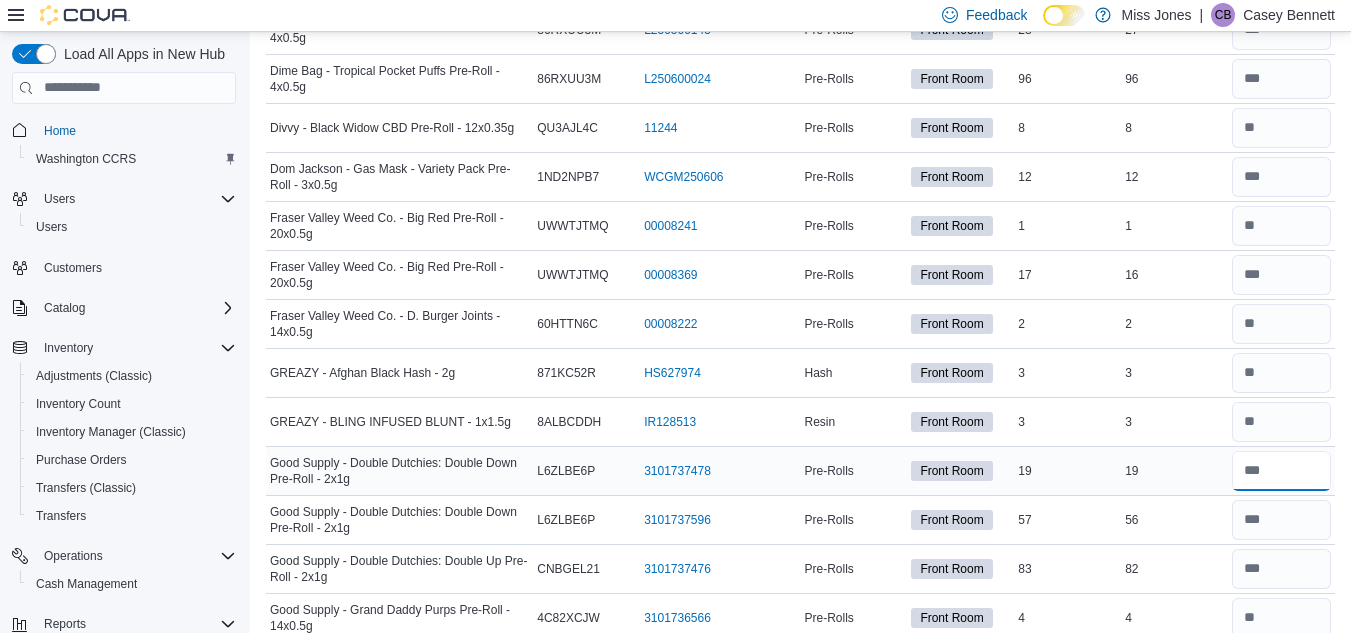 click at bounding box center [1281, 471] 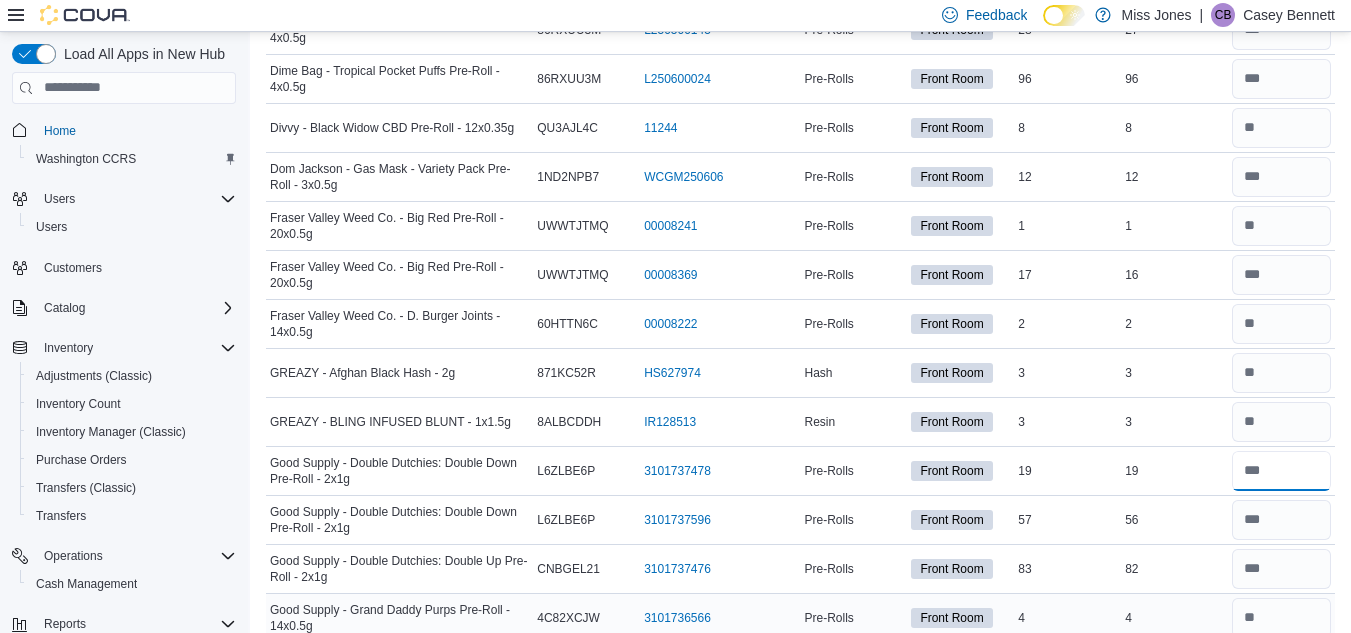 type on "**" 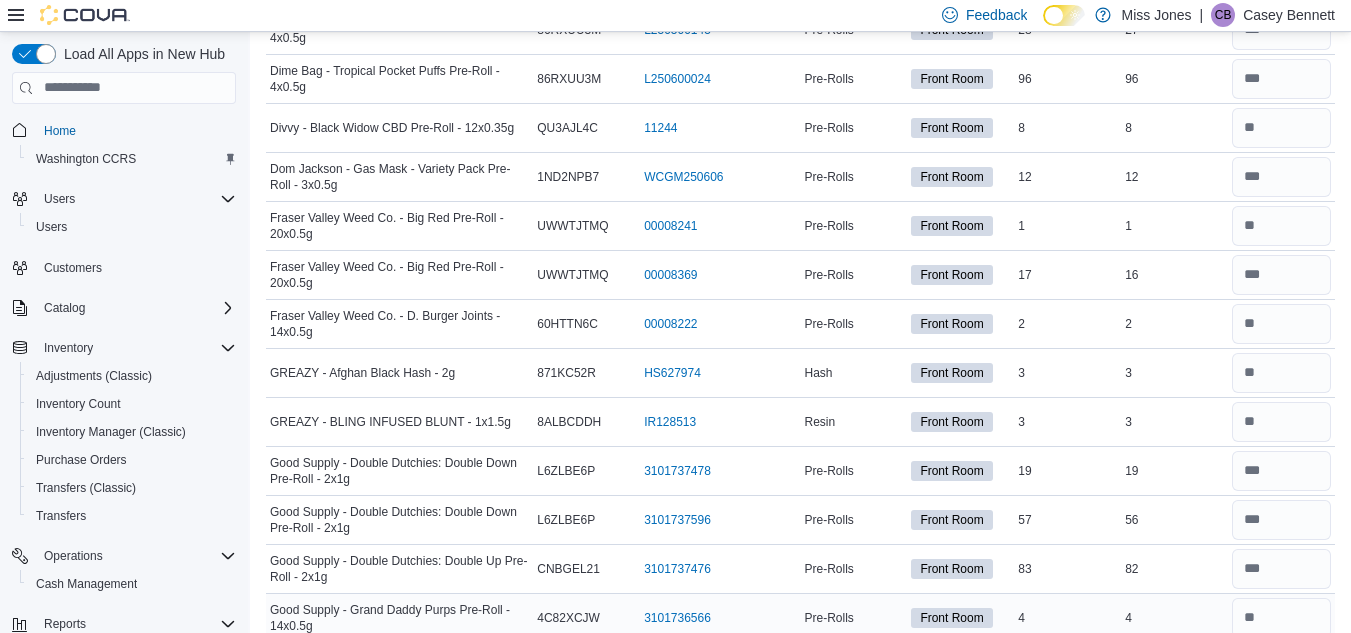 type 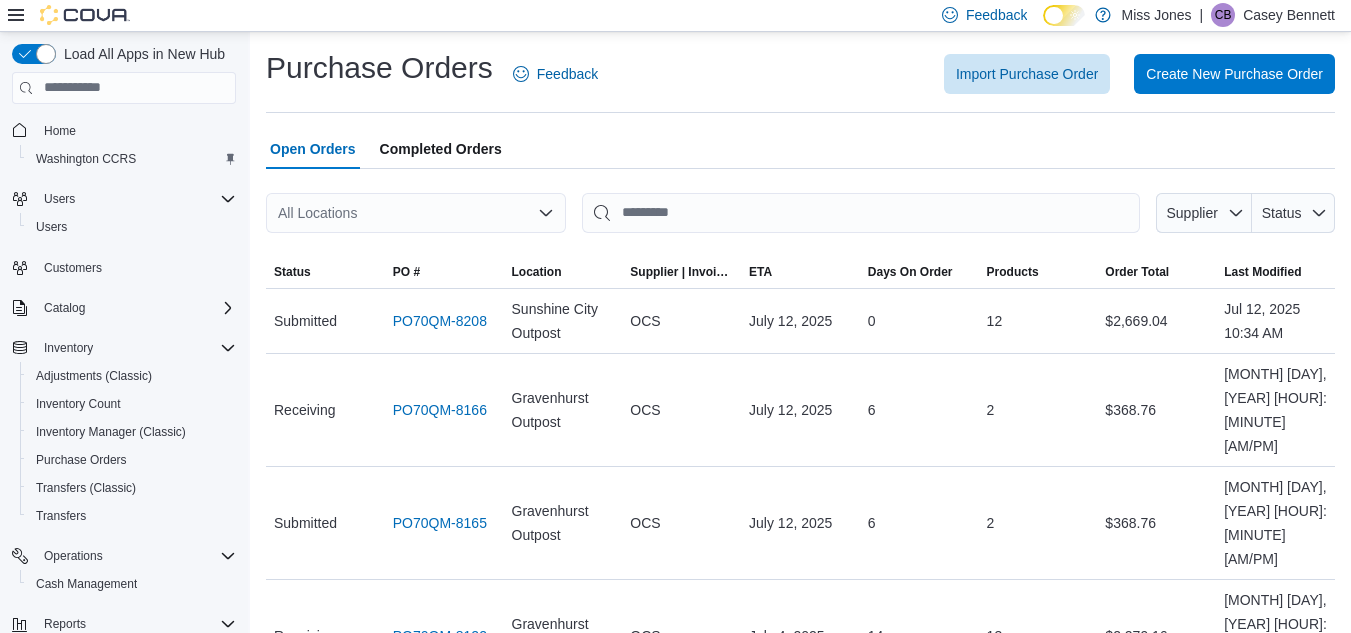 scroll, scrollTop: 0, scrollLeft: 0, axis: both 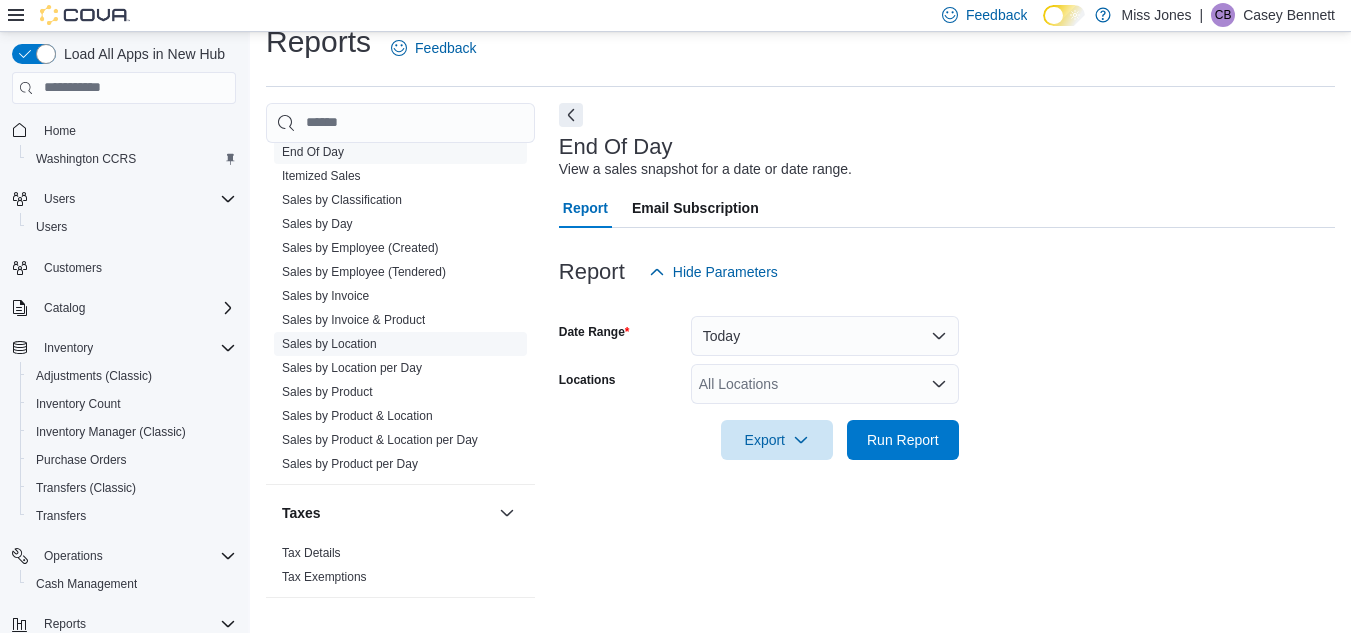 click on "Sales by Location" at bounding box center (329, 344) 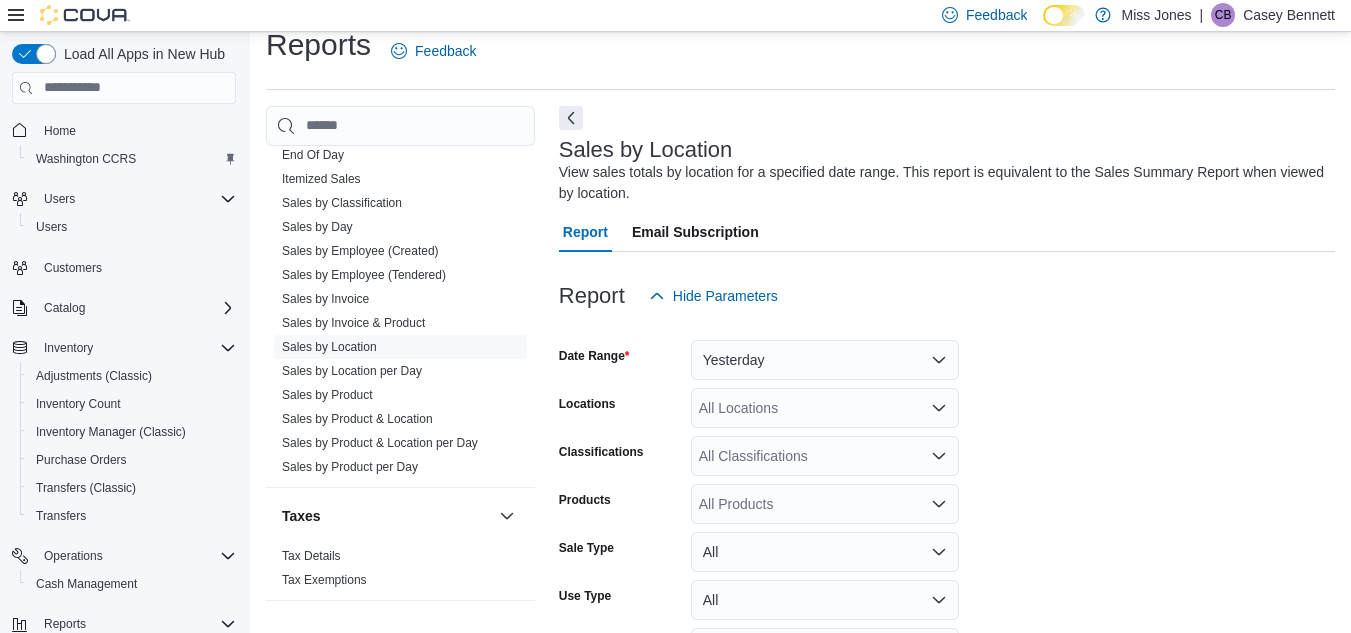scroll, scrollTop: 0, scrollLeft: 0, axis: both 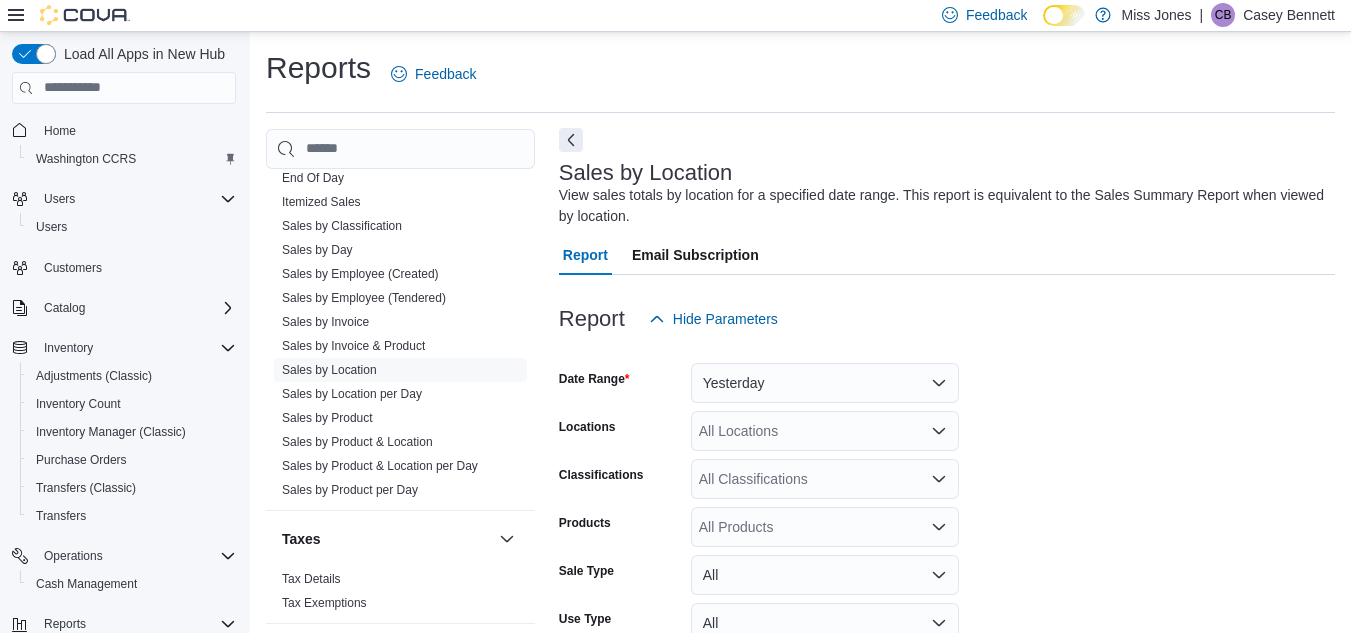click at bounding box center [571, 140] 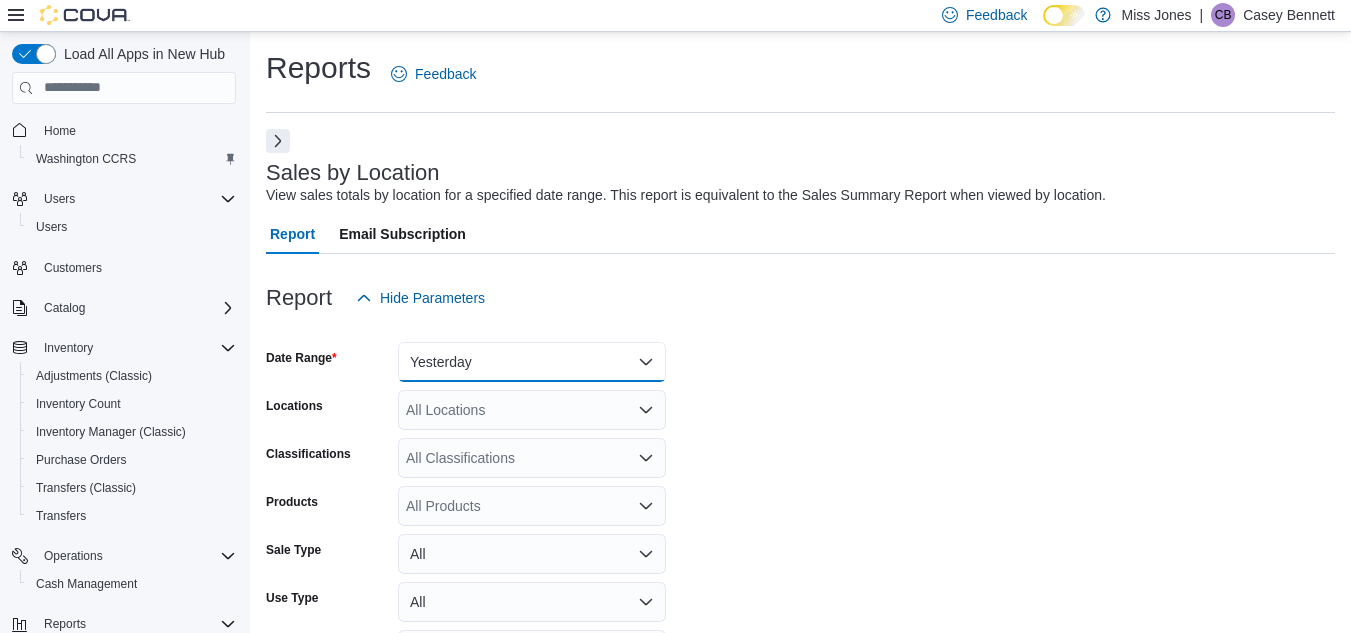 click on "Yesterday" at bounding box center (532, 362) 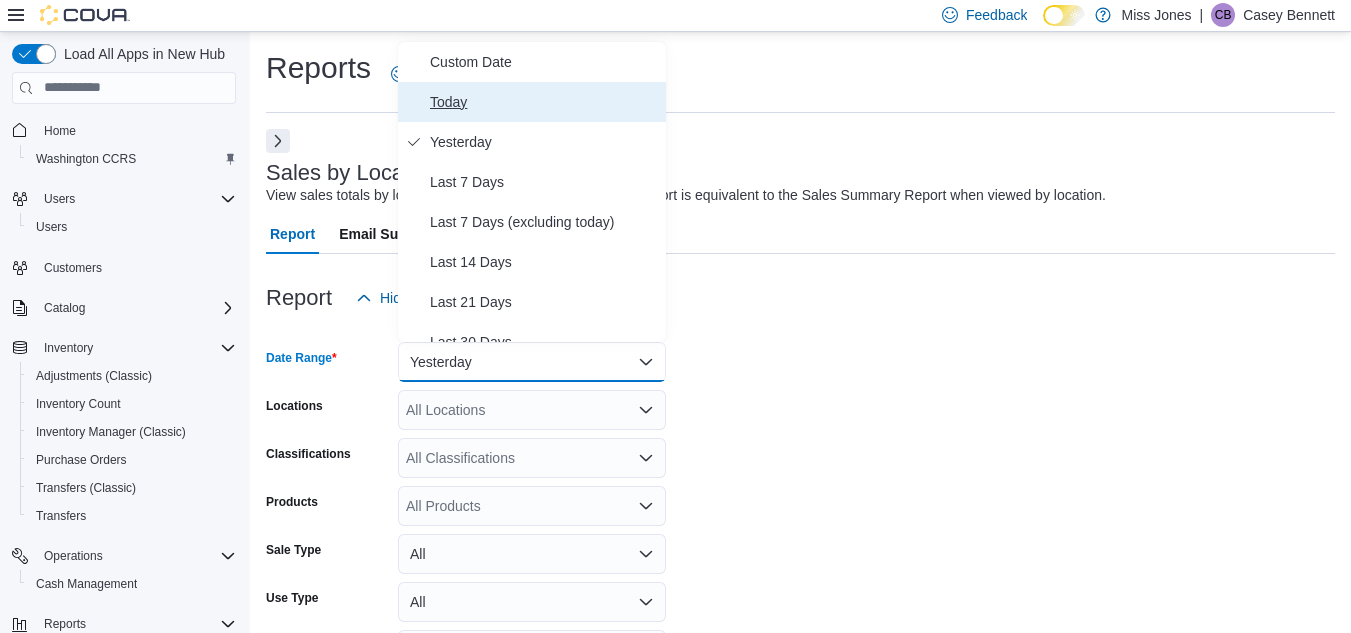 click on "Today" at bounding box center [544, 102] 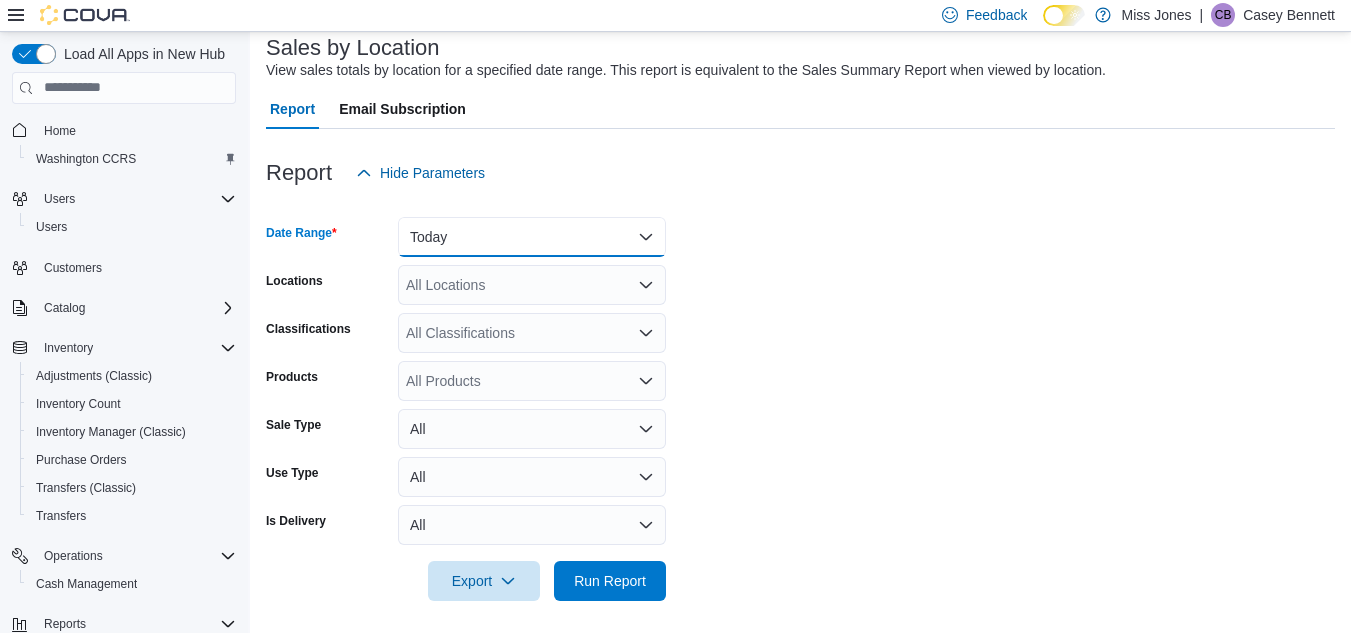 scroll, scrollTop: 133, scrollLeft: 0, axis: vertical 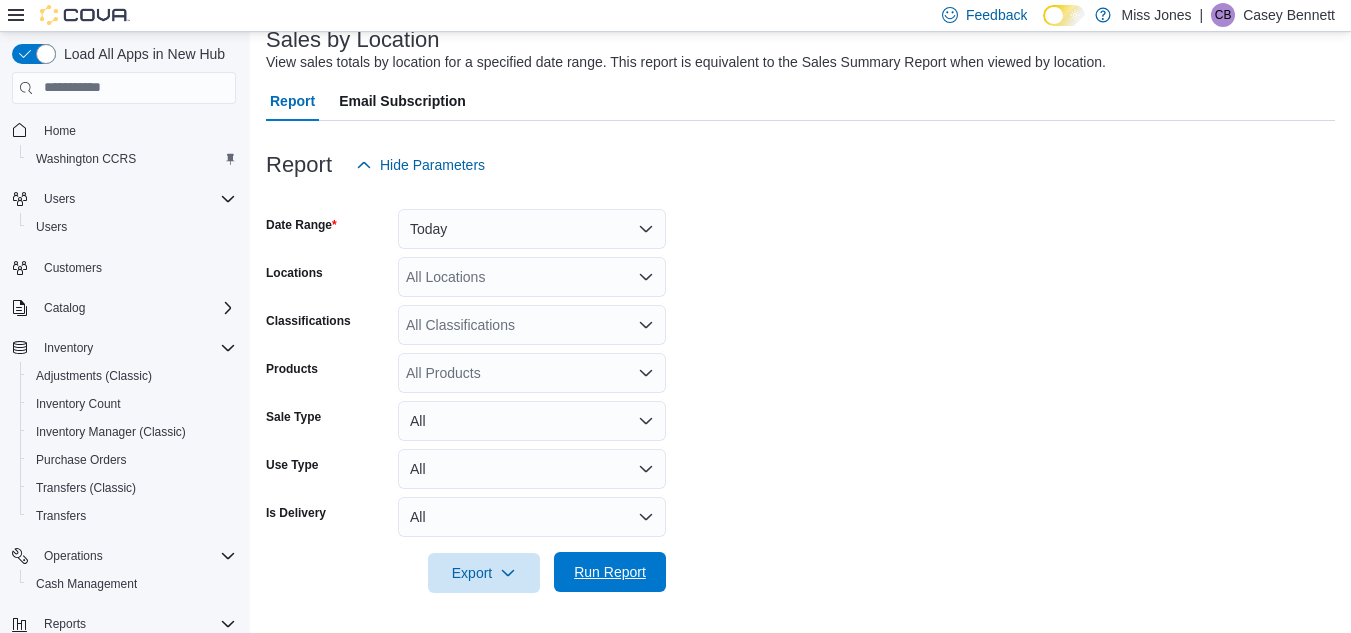 click on "Run Report" at bounding box center (610, 572) 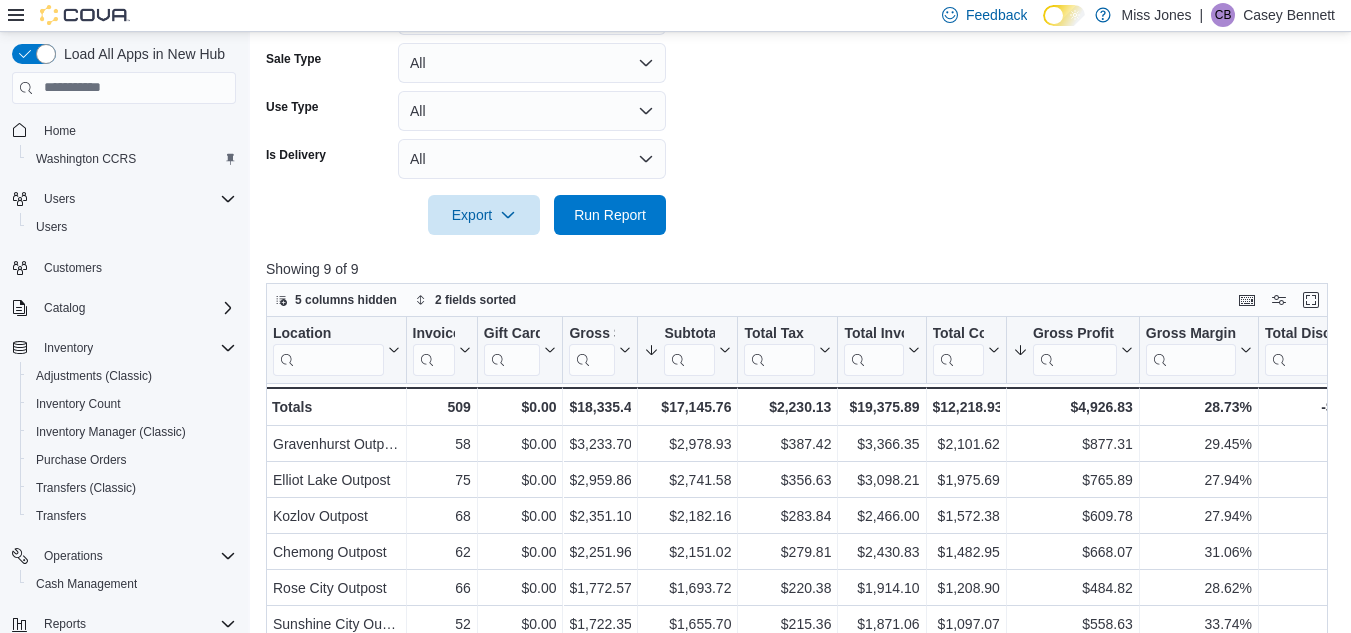 scroll, scrollTop: 663, scrollLeft: 0, axis: vertical 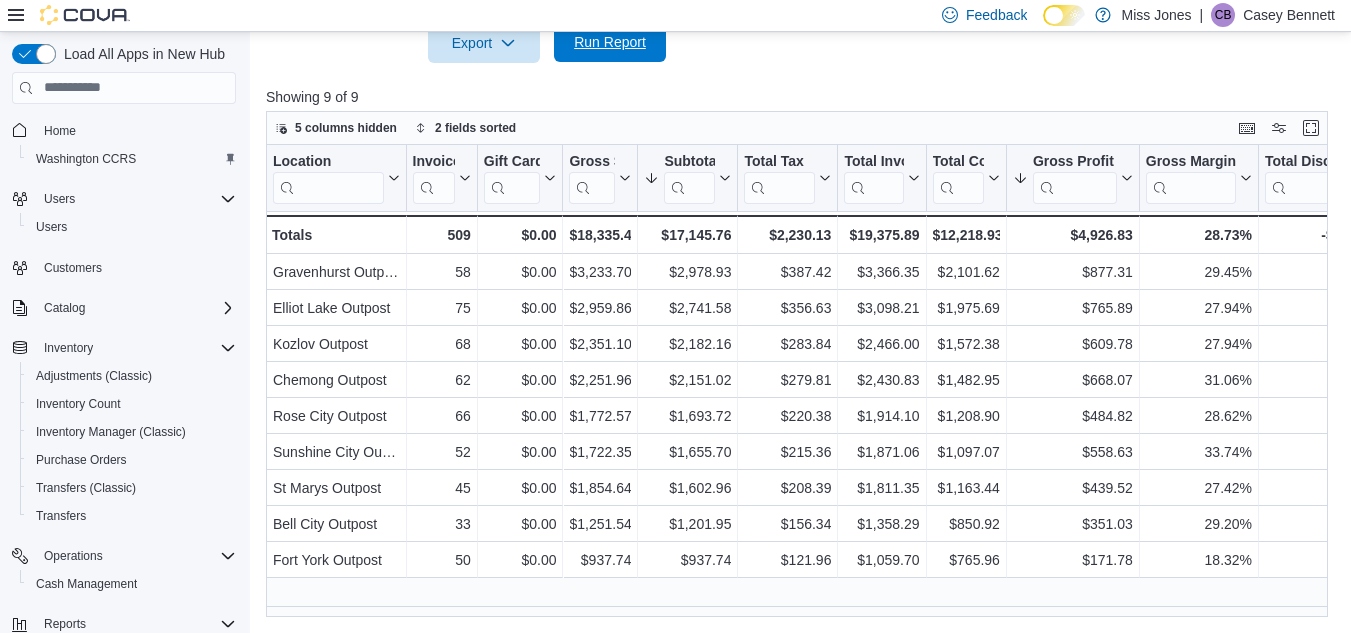 click on "Run Report" at bounding box center (610, 42) 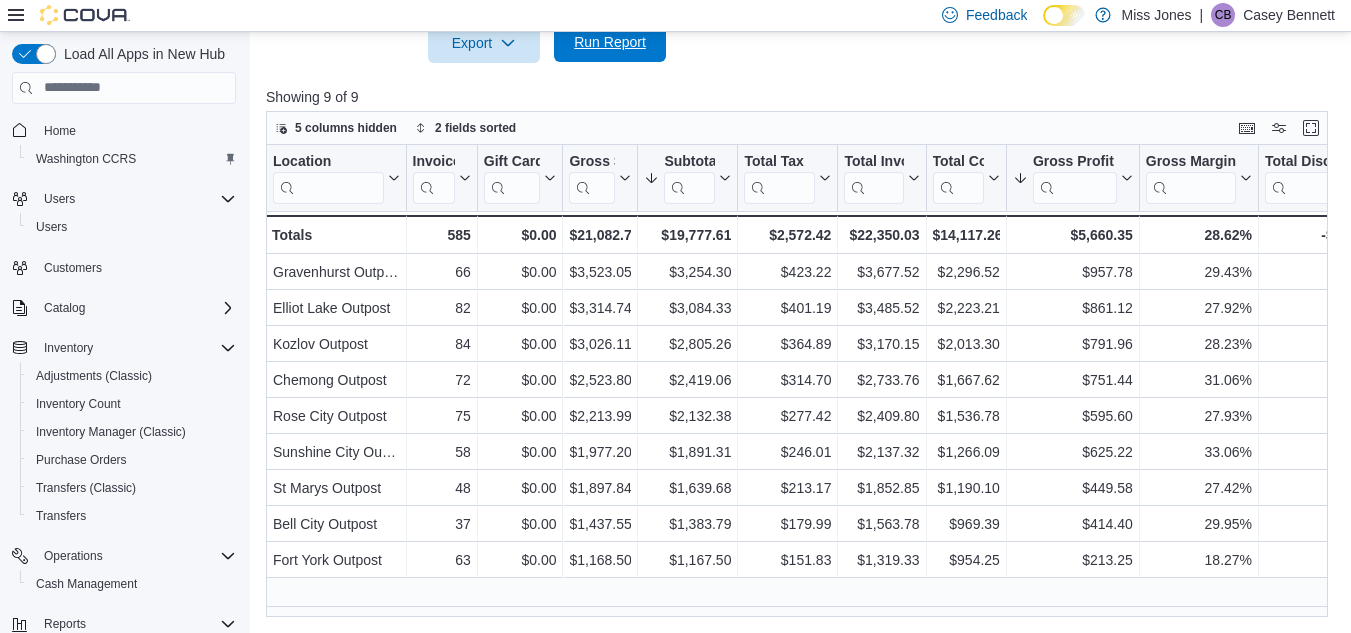 click on "Run Report" at bounding box center [610, 42] 